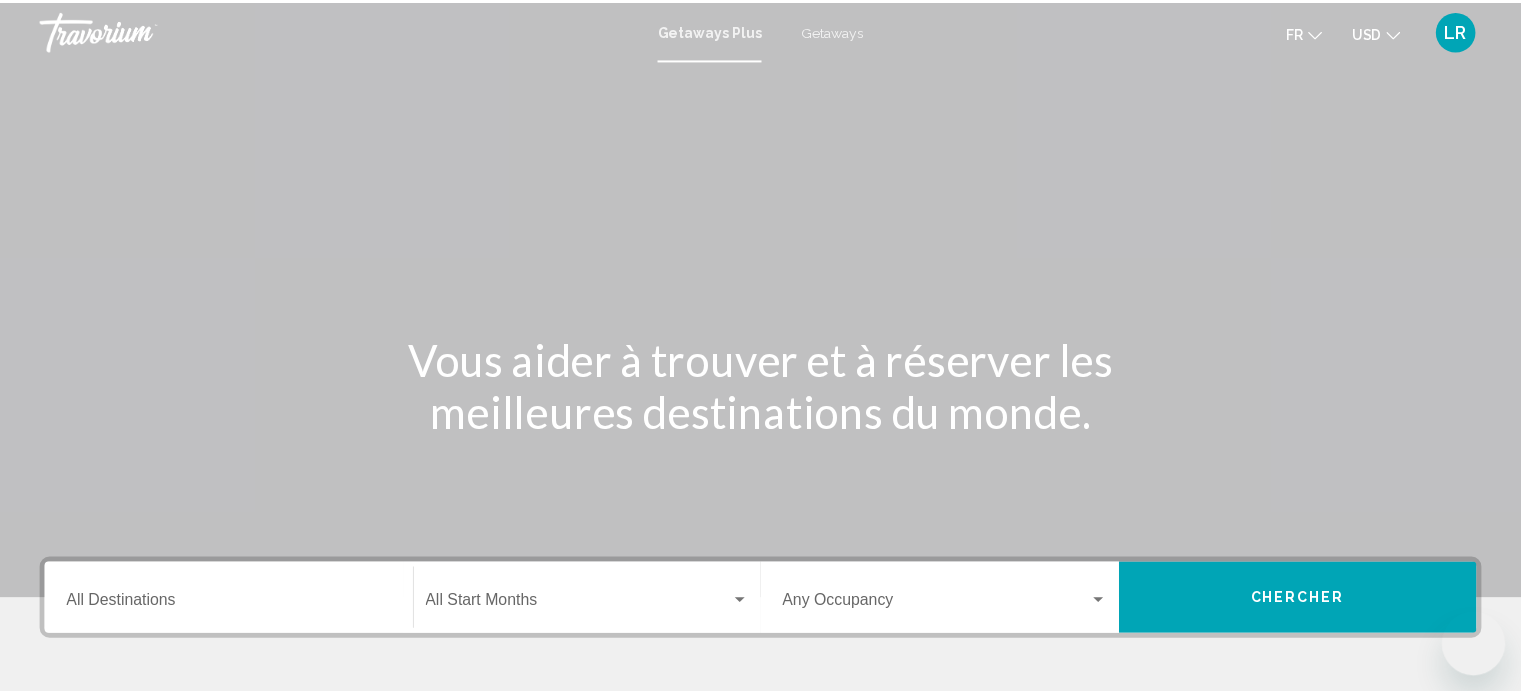 scroll, scrollTop: 0, scrollLeft: 0, axis: both 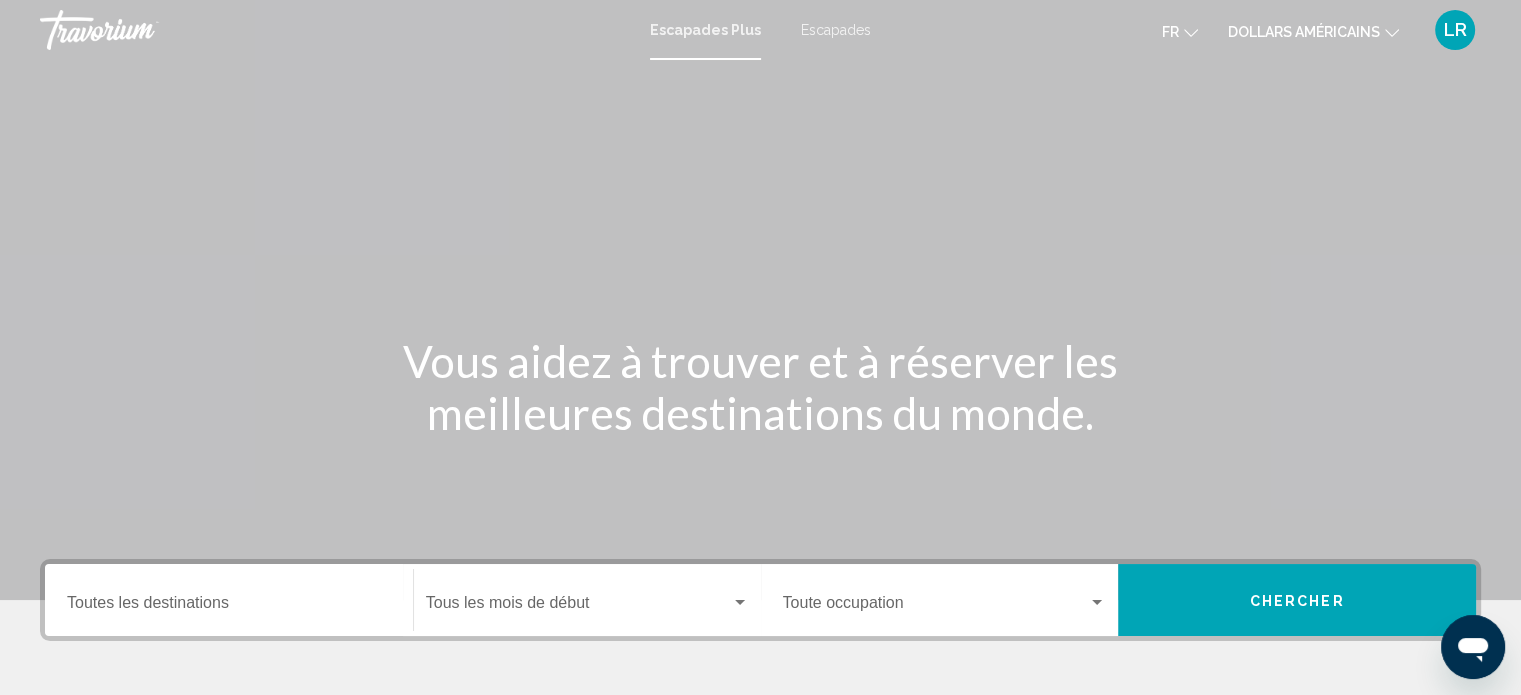 click on "Destination Toutes les destinations" at bounding box center [229, 600] 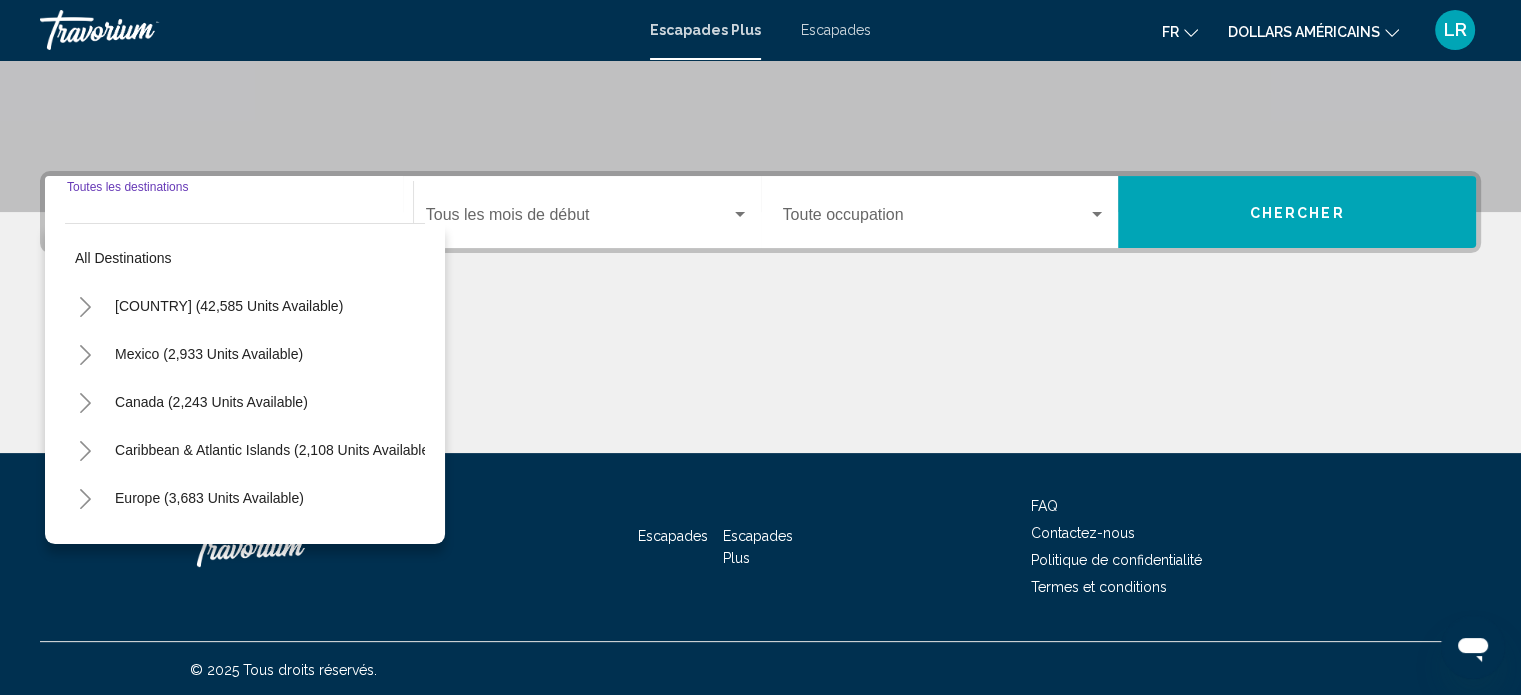 scroll, scrollTop: 390, scrollLeft: 0, axis: vertical 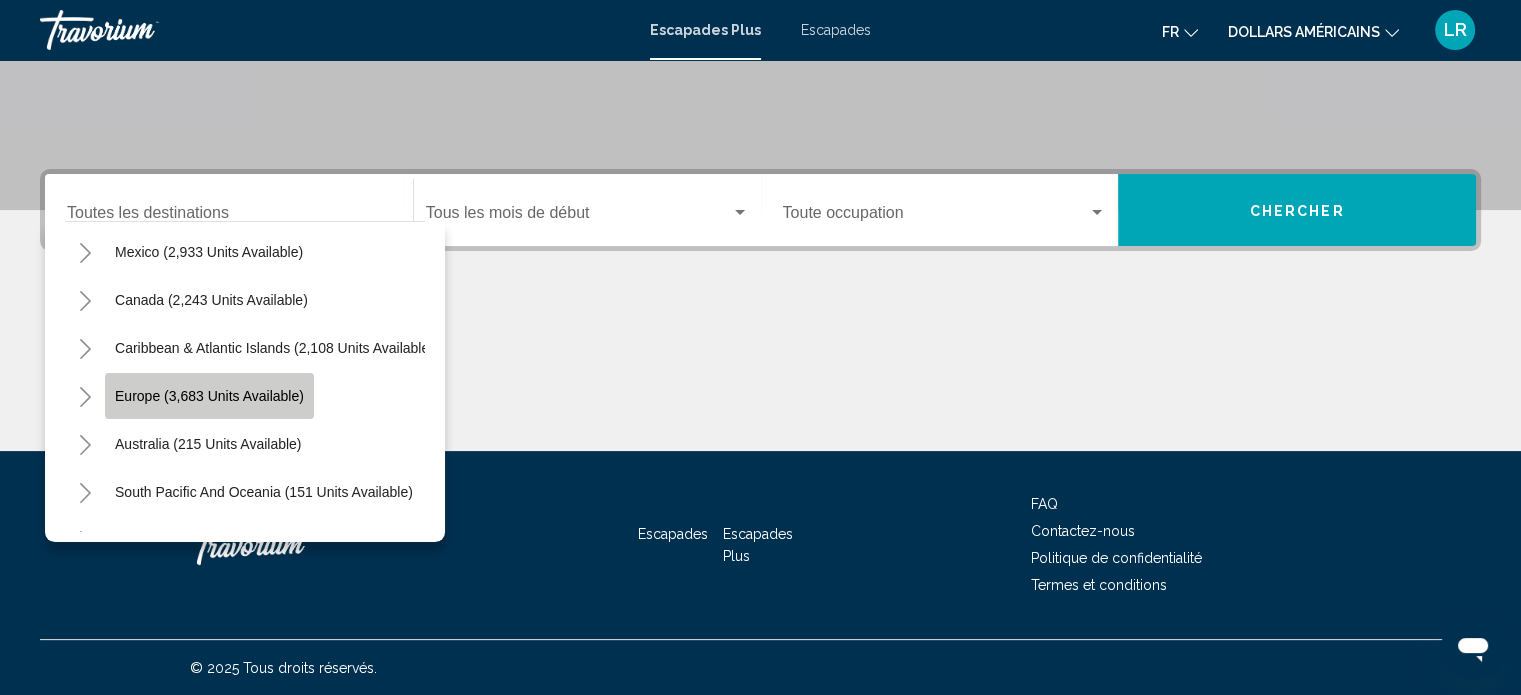 click on "Europe (3,683 units available)" 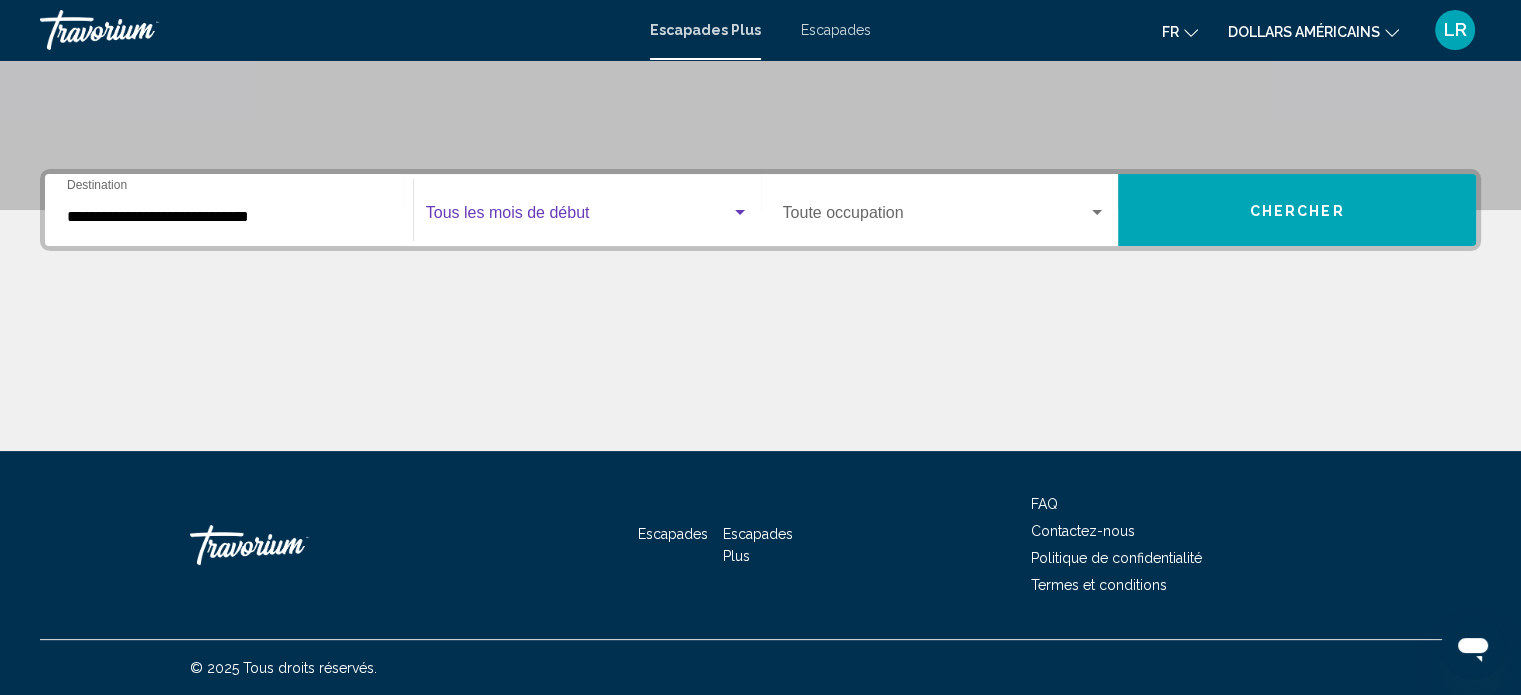 click at bounding box center [578, 217] 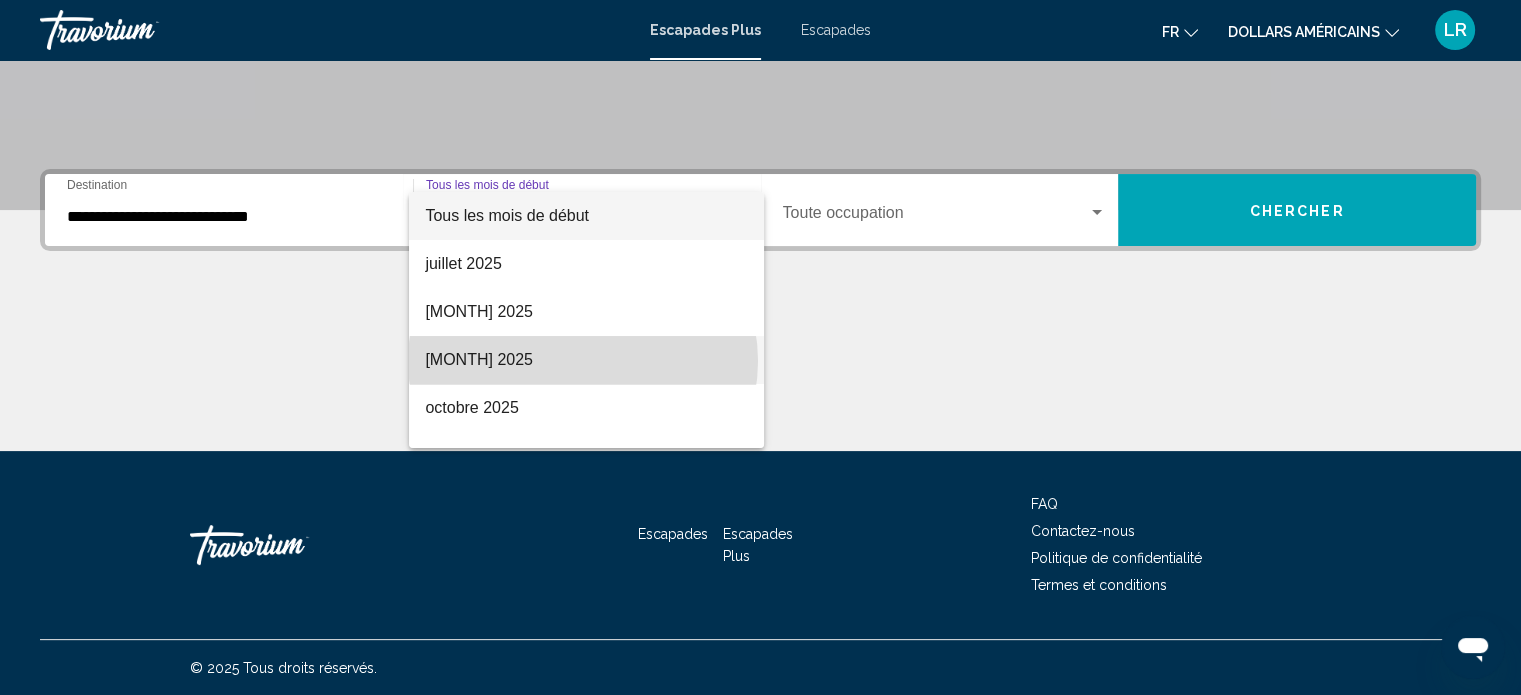 click on "septembre 2025" at bounding box center [586, 360] 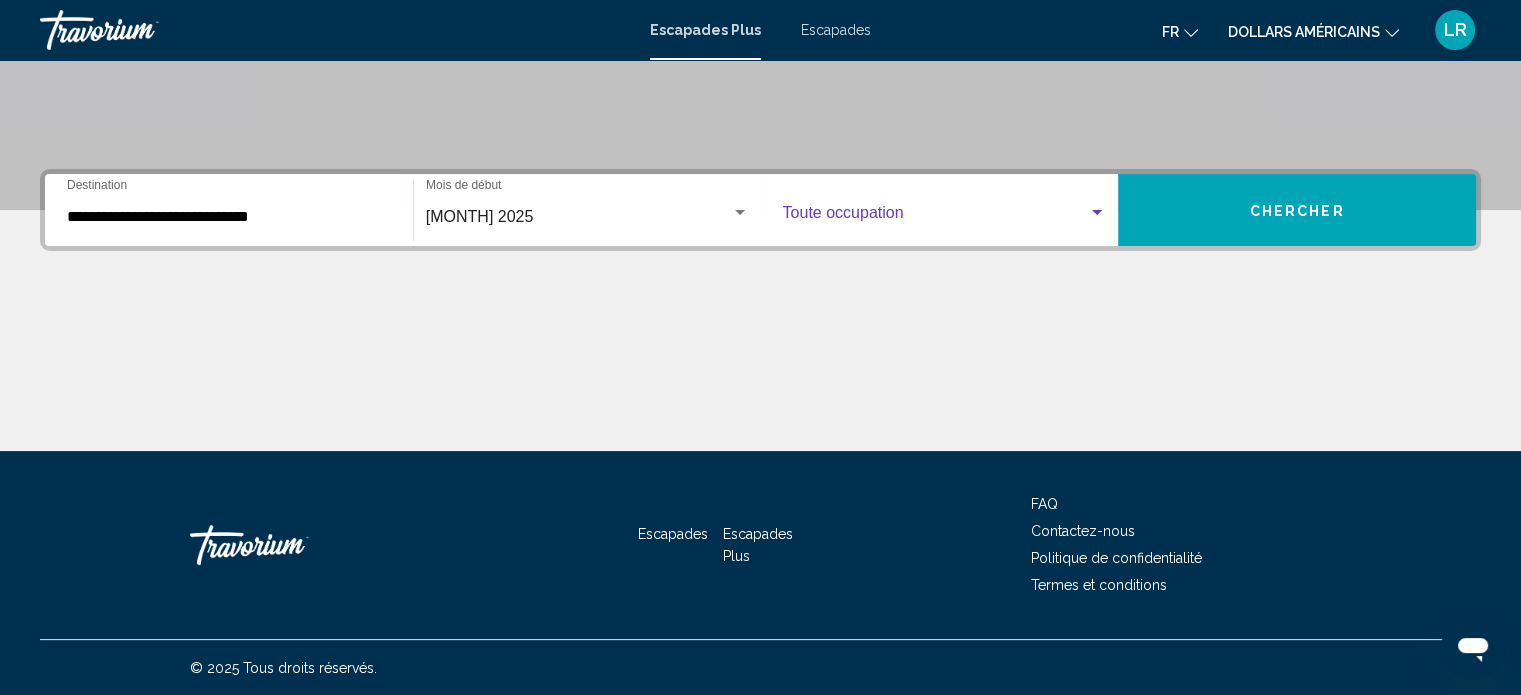 click at bounding box center [936, 217] 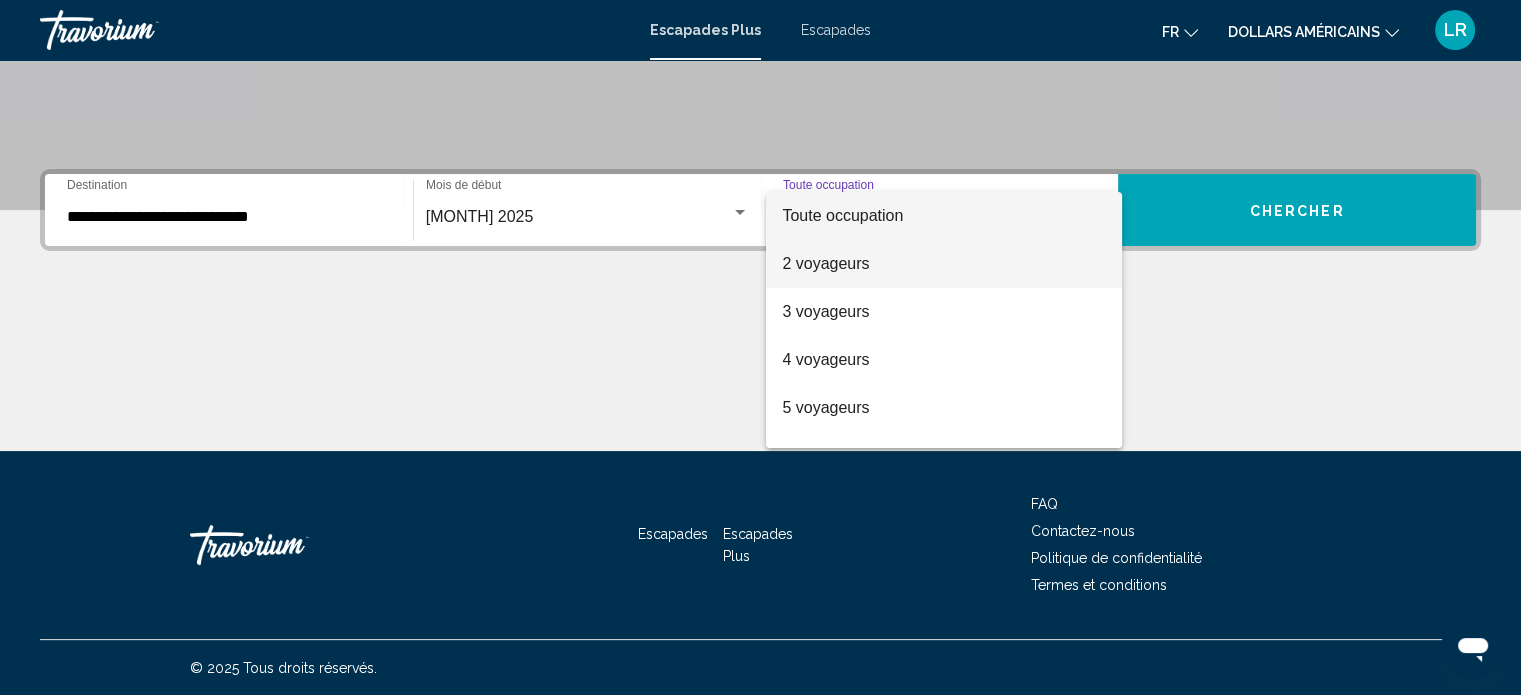 click on "2 voyageurs" at bounding box center (944, 264) 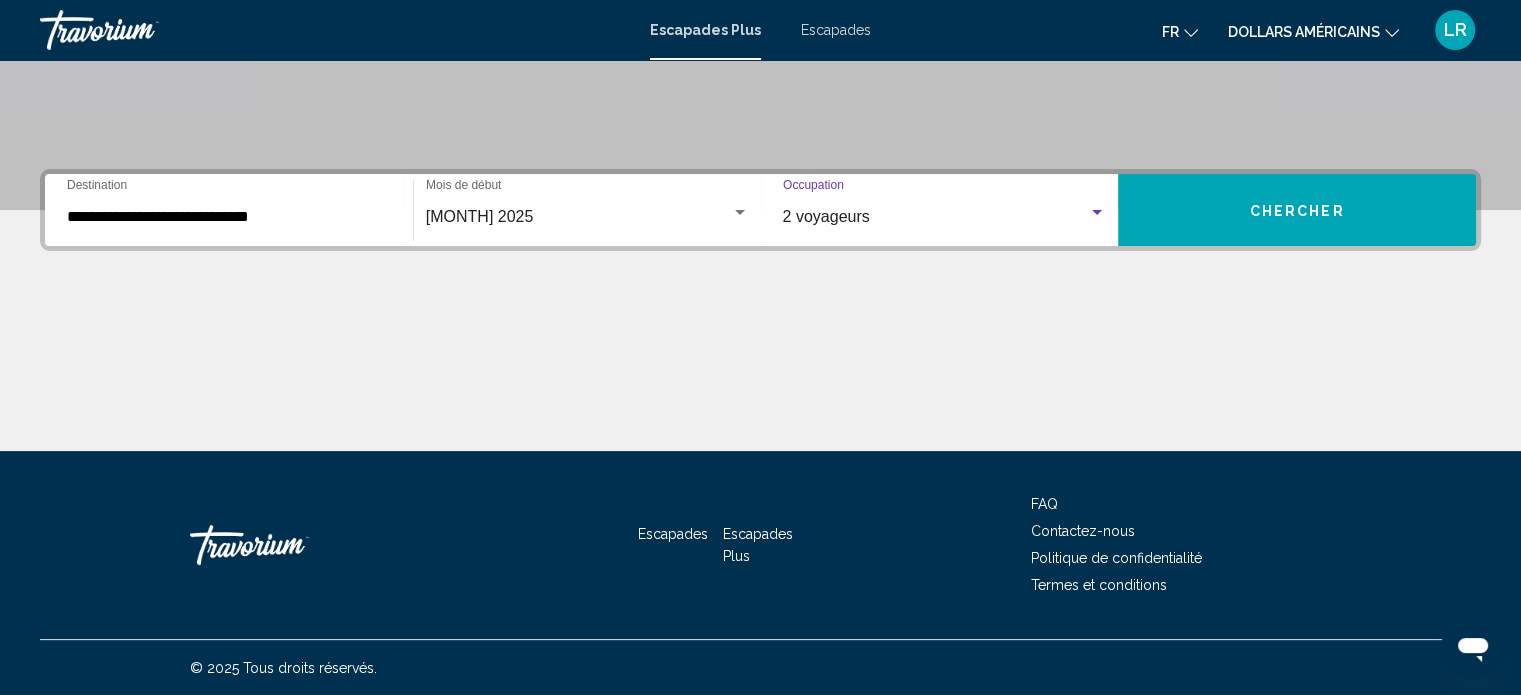 click on "2 voyageurs Occupation Toute occupation" at bounding box center (945, 210) 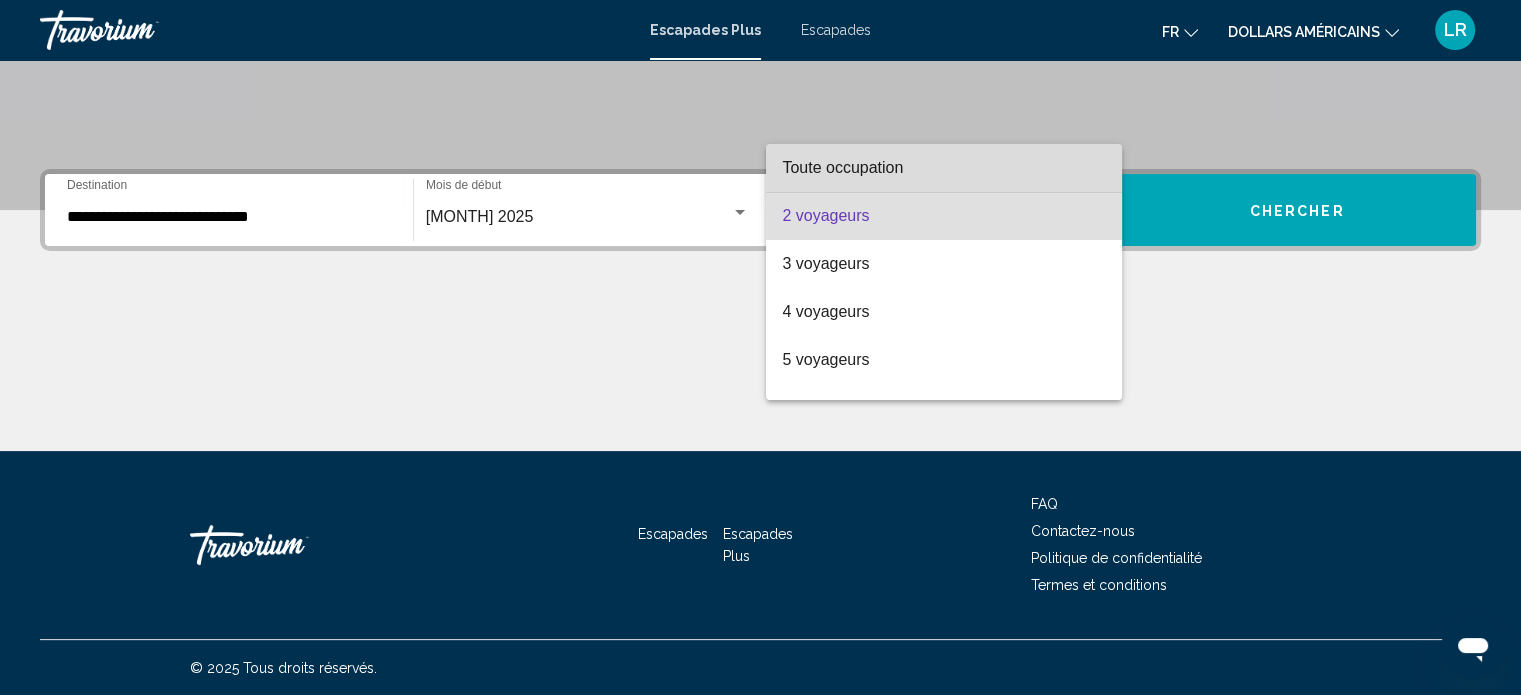 click on "Toute occupation" at bounding box center (944, 168) 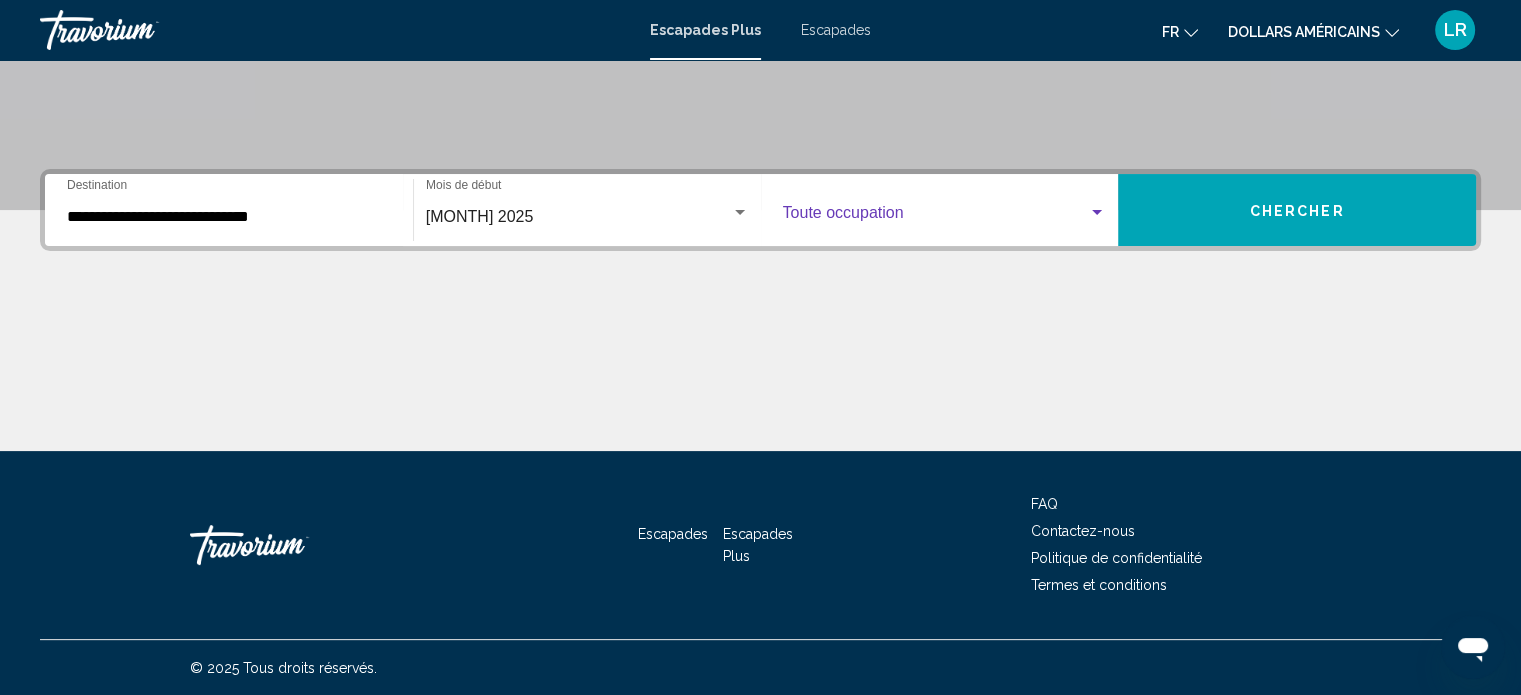 click on "Chercher" at bounding box center [1297, 210] 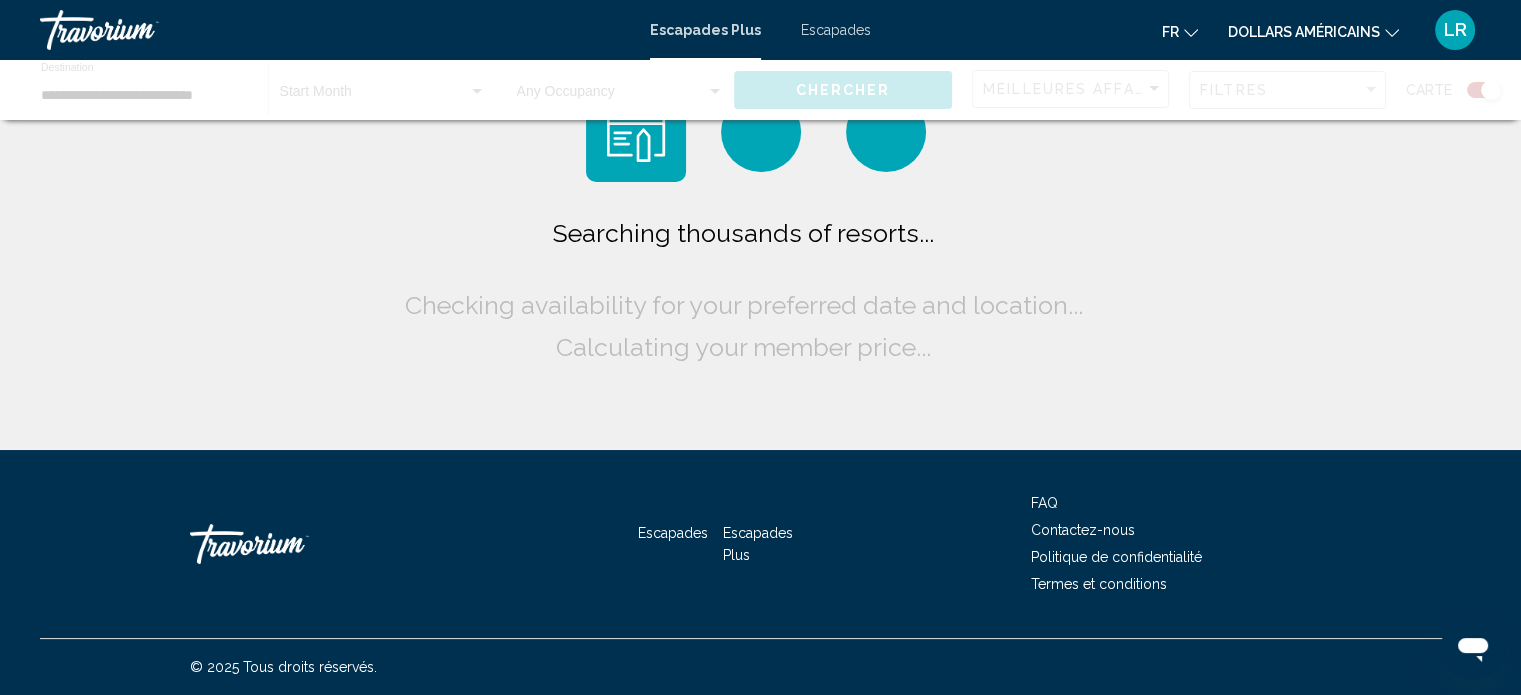 scroll, scrollTop: 0, scrollLeft: 0, axis: both 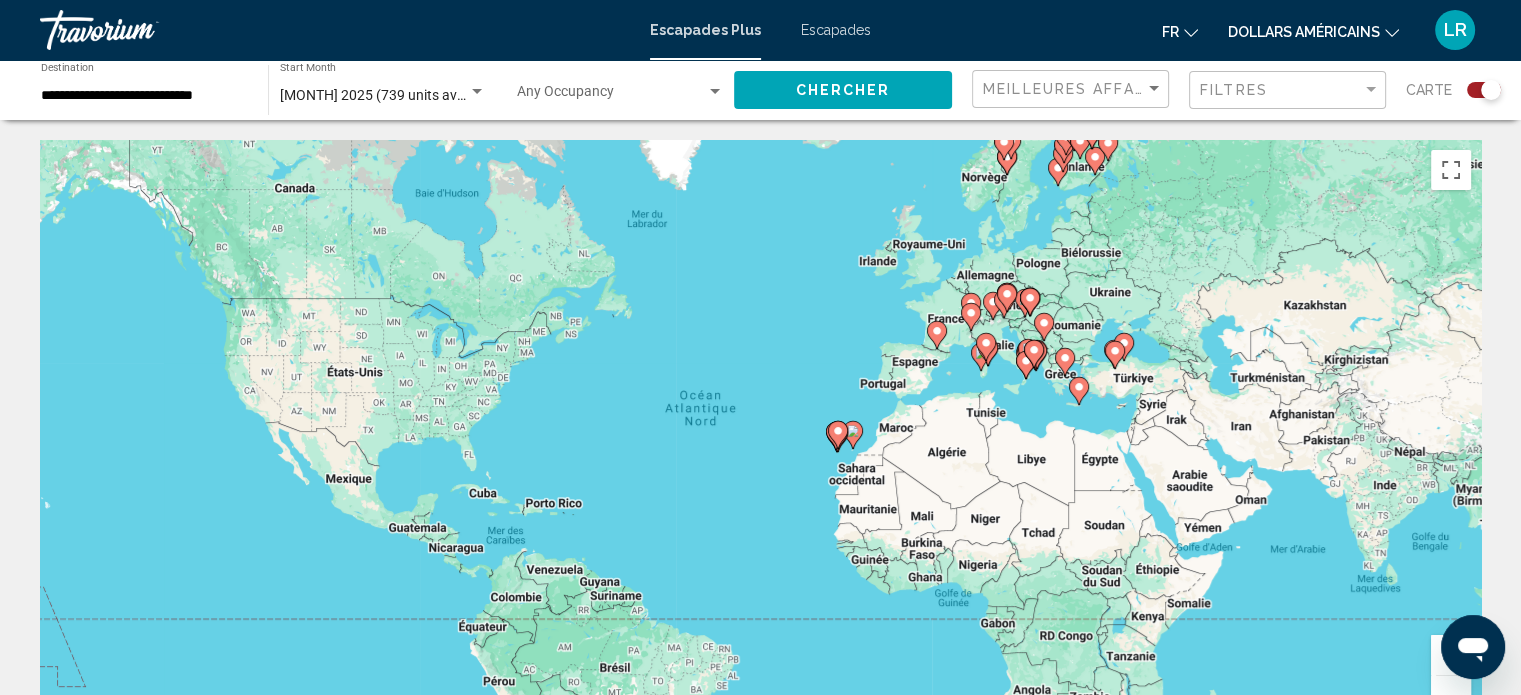 click 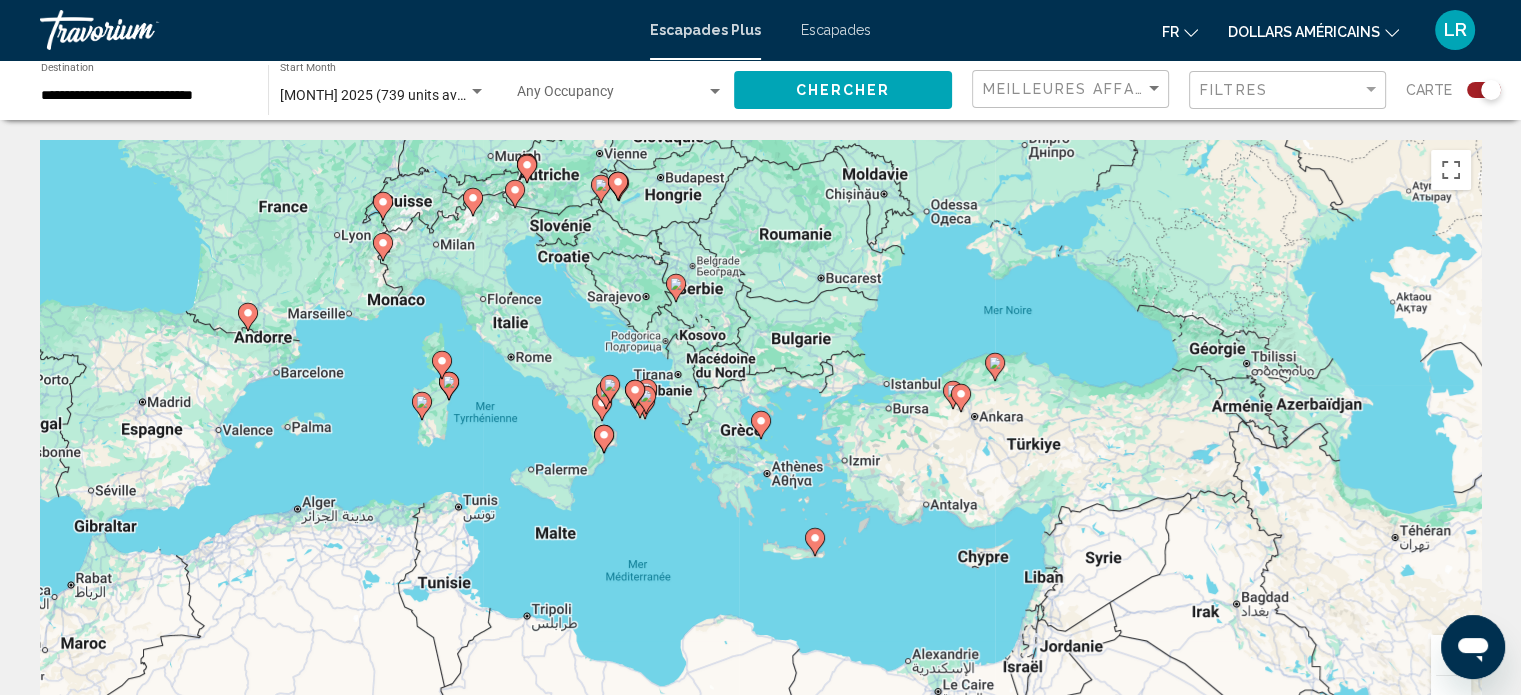 click 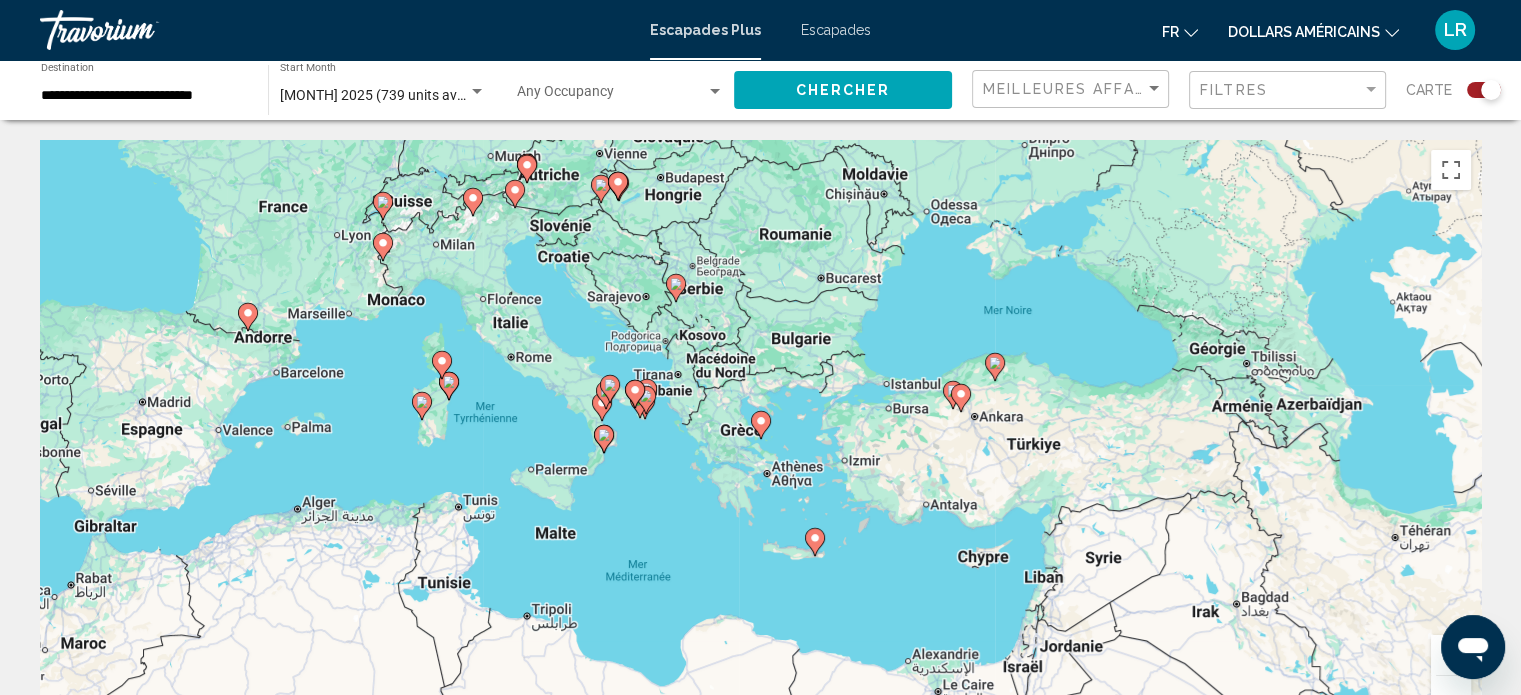 type on "**********" 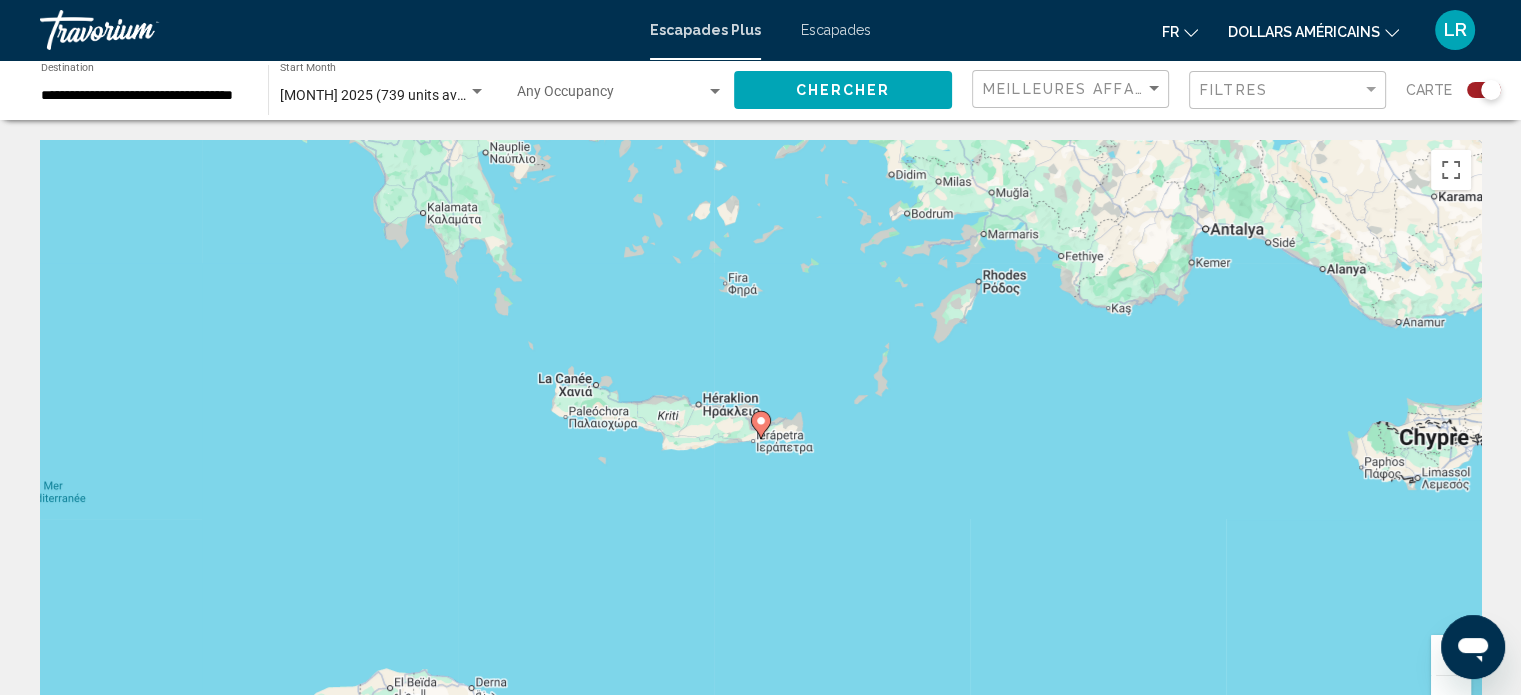 click 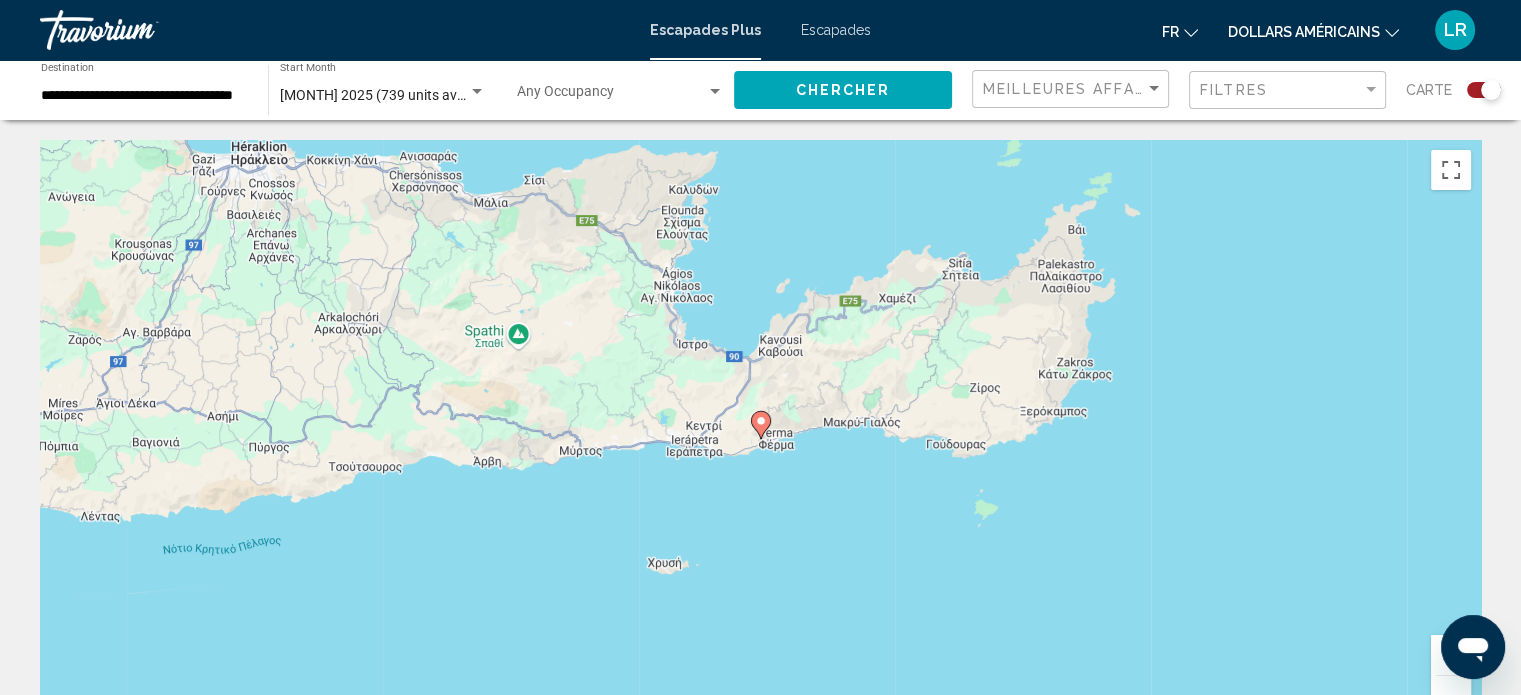 click 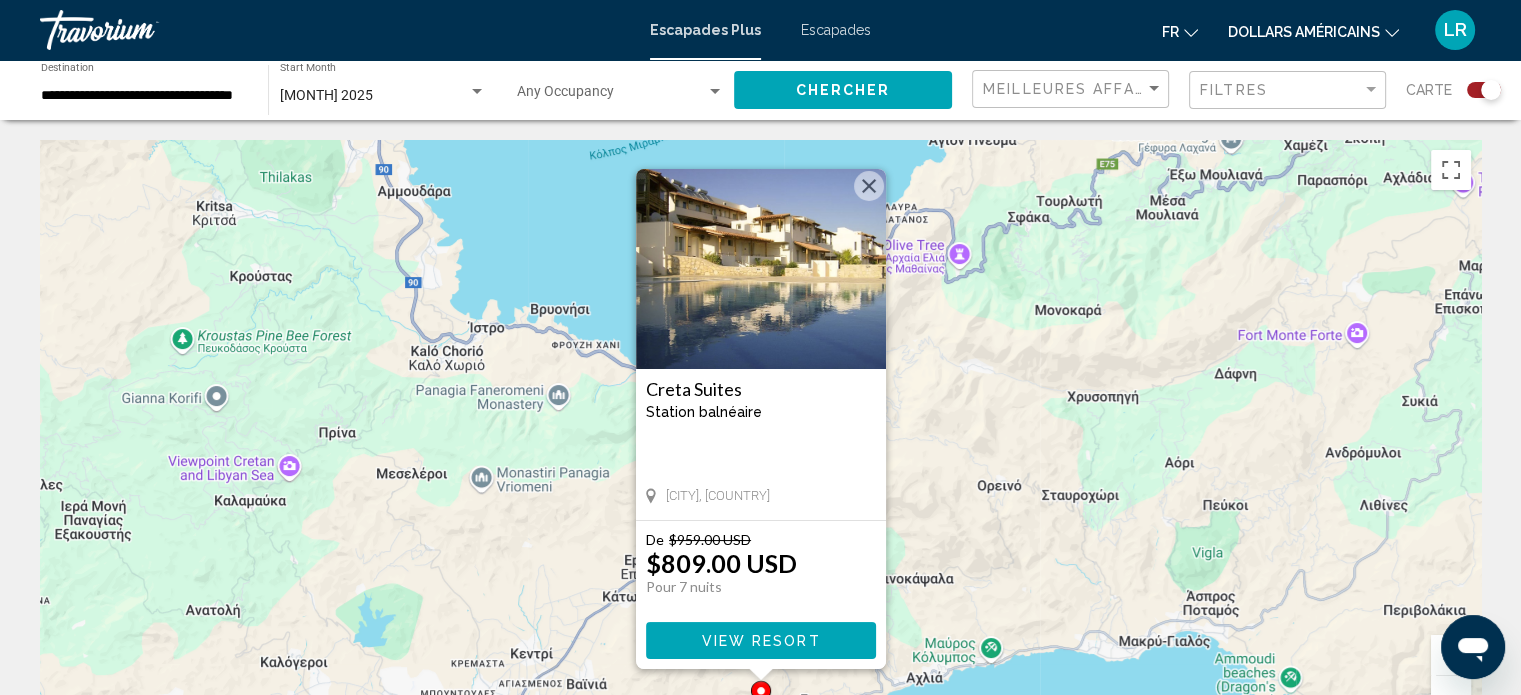 click at bounding box center (869, 186) 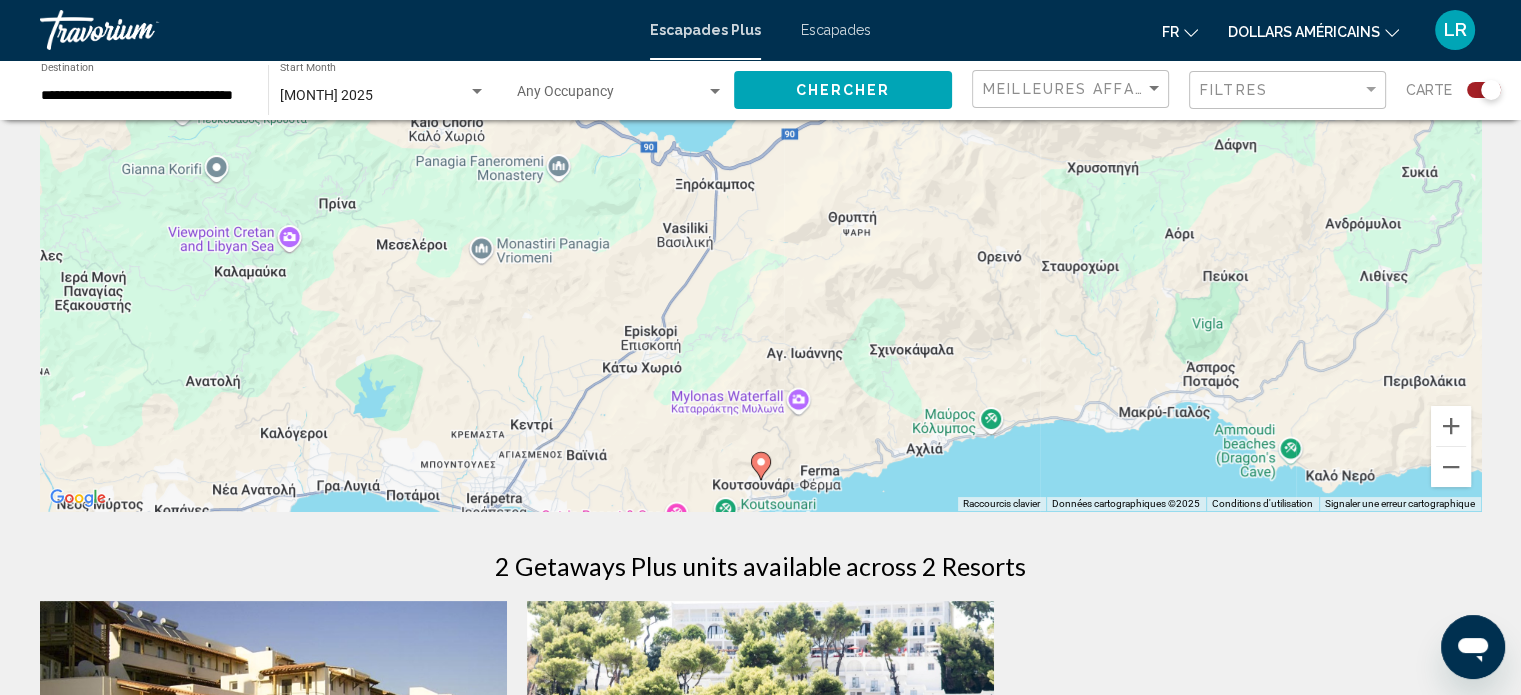 scroll, scrollTop: 200, scrollLeft: 0, axis: vertical 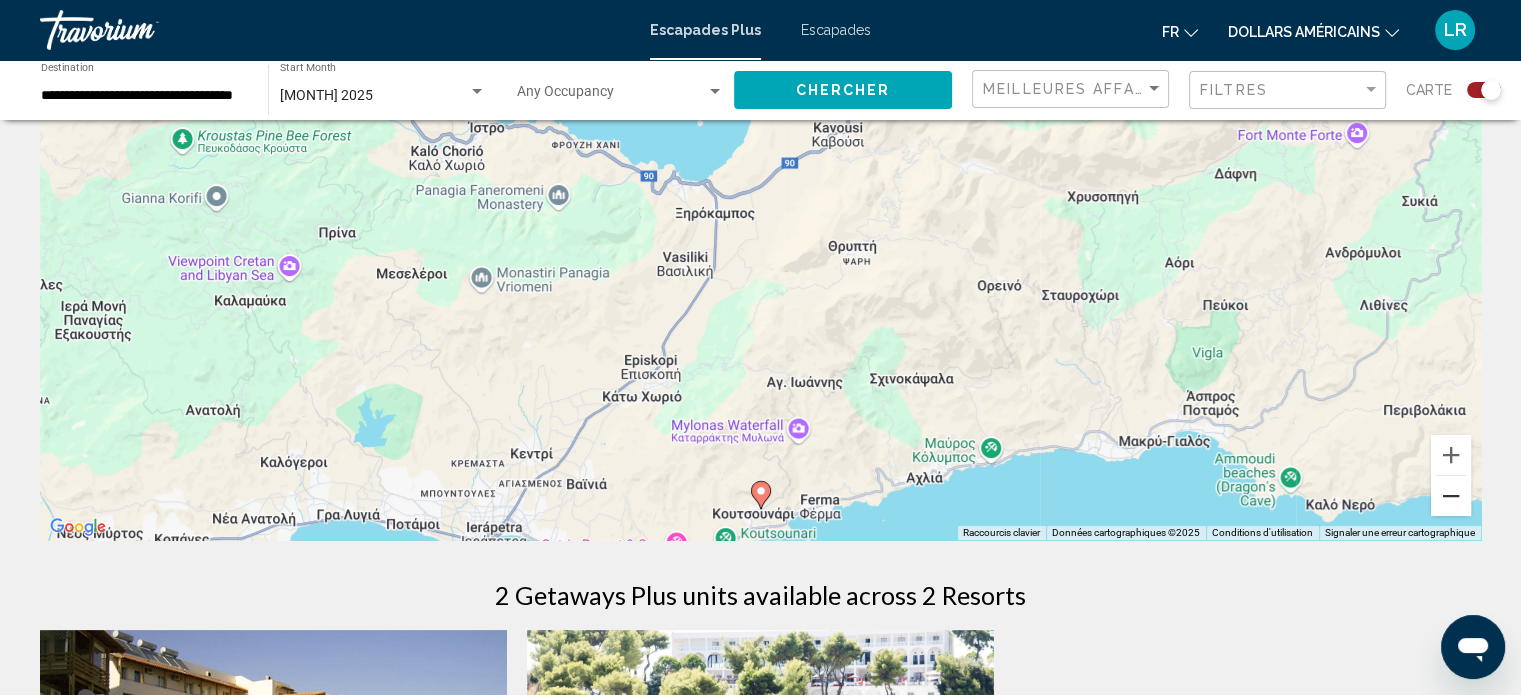 click at bounding box center [1451, 496] 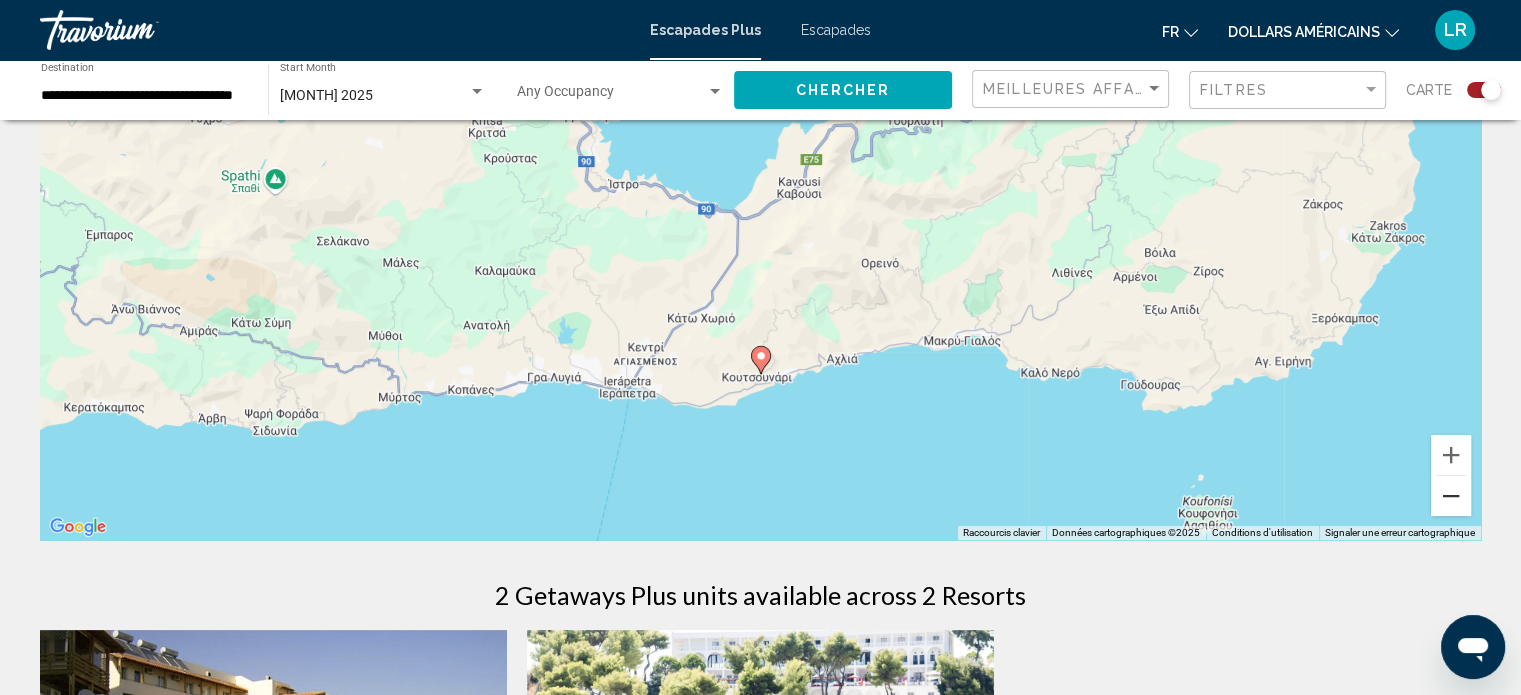 click at bounding box center (1451, 496) 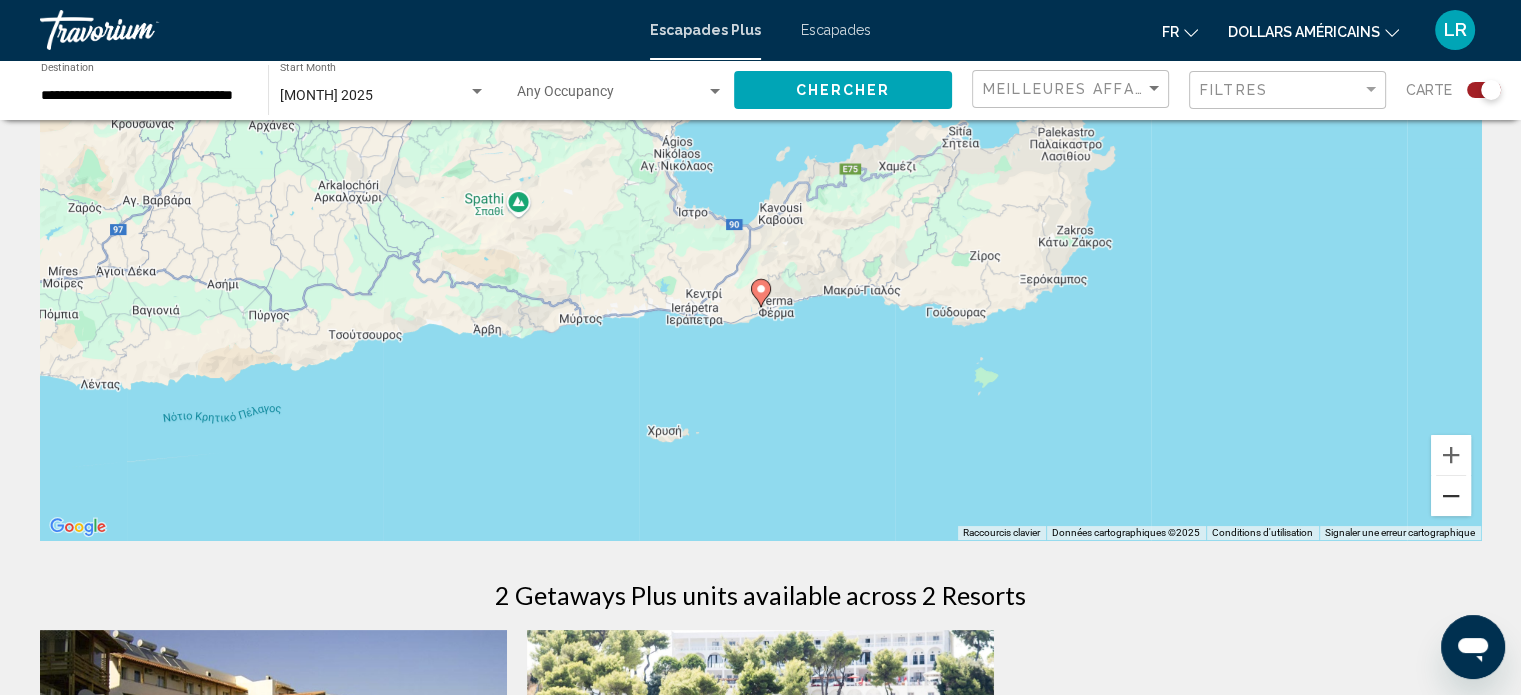 click at bounding box center (1451, 496) 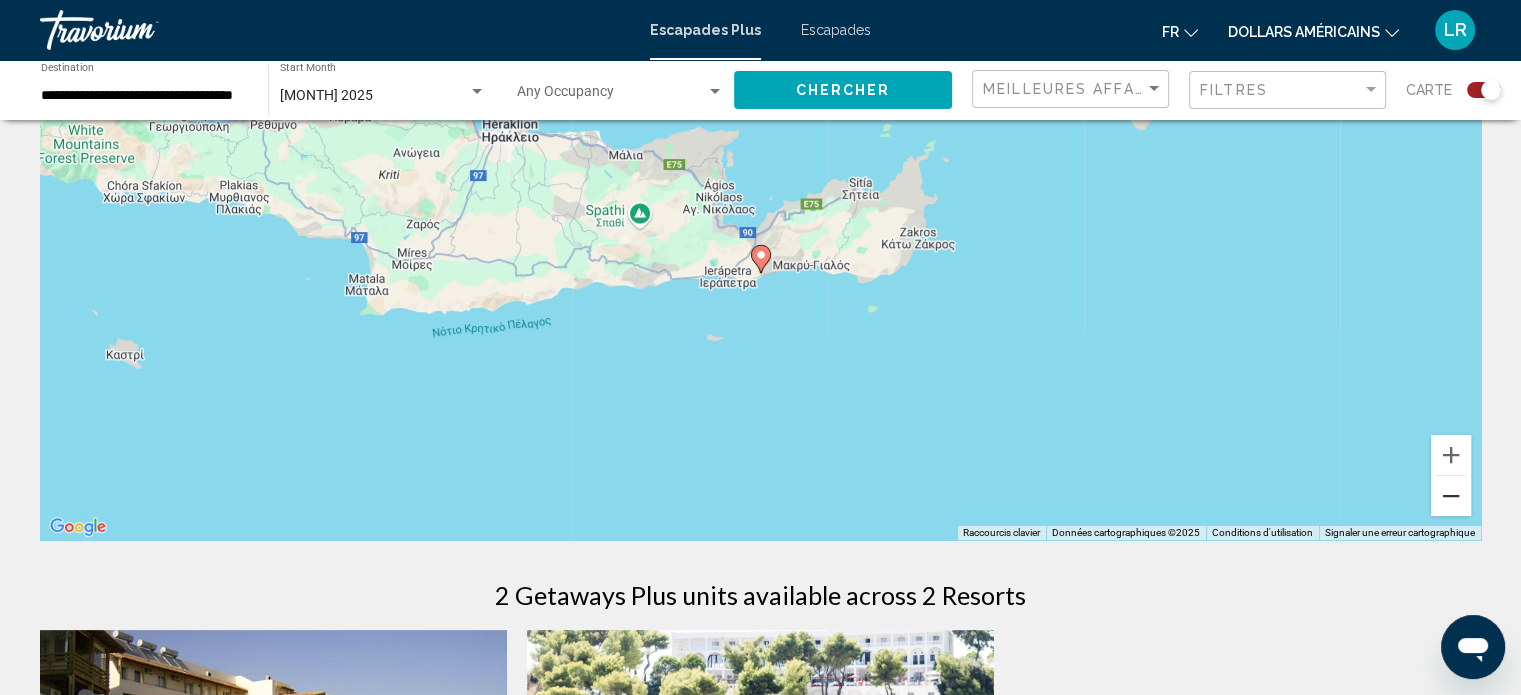 click at bounding box center [1451, 496] 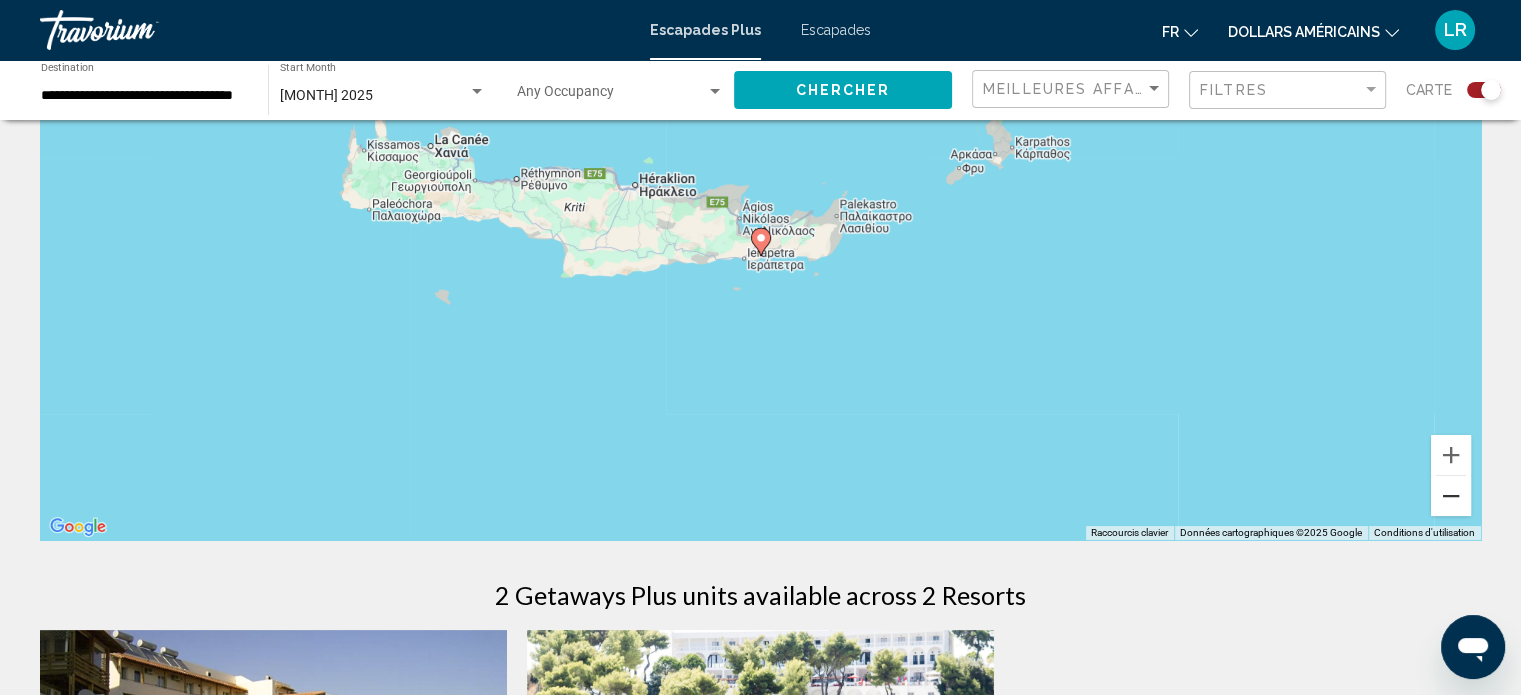 click at bounding box center [1451, 496] 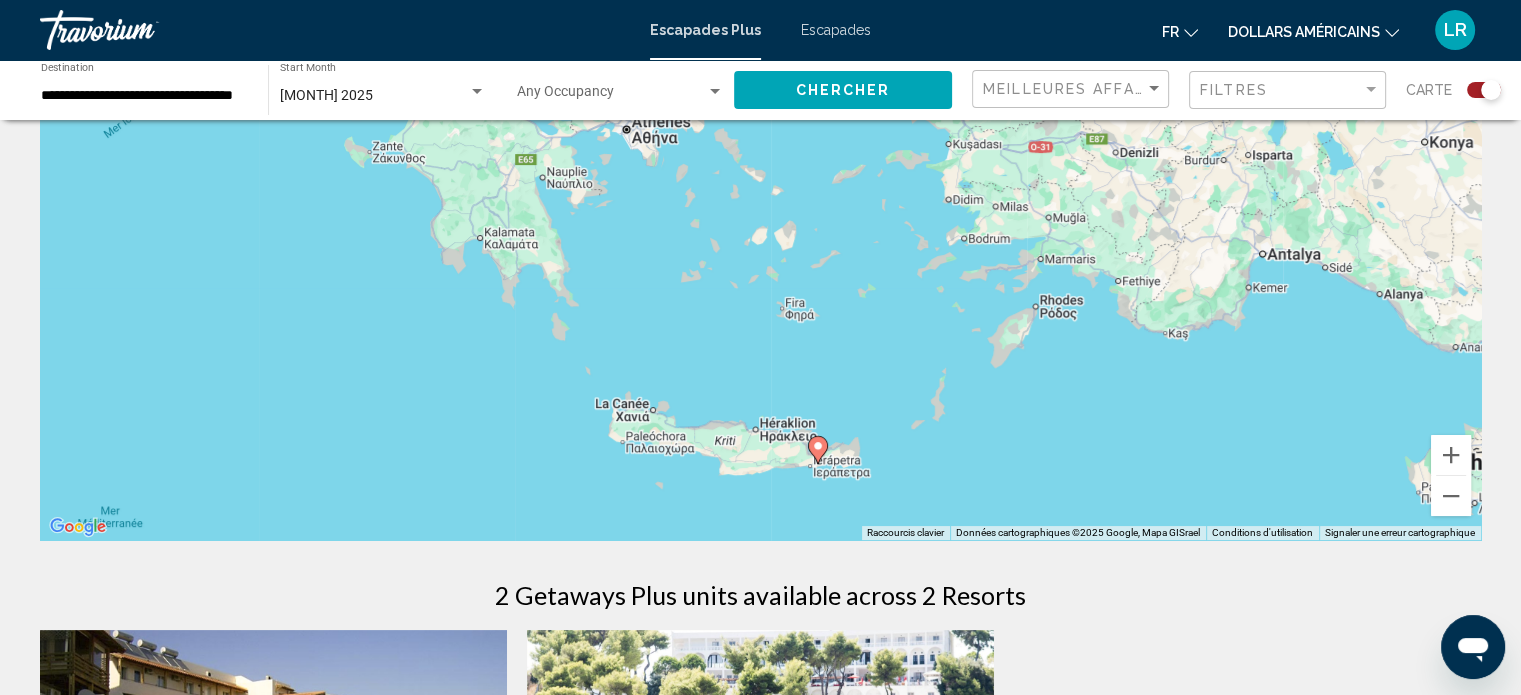drag, startPoint x: 888, startPoint y: 356, endPoint x: 882, endPoint y: 454, distance: 98.1835 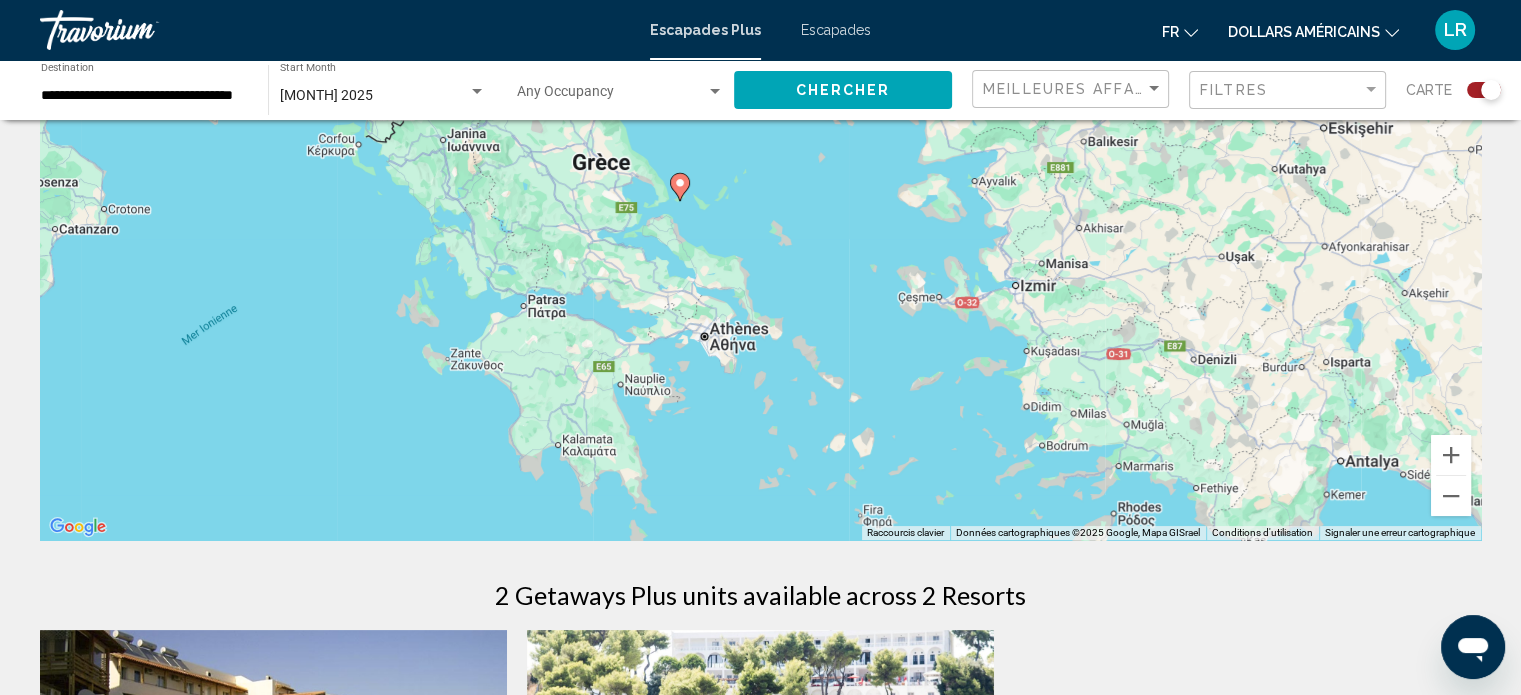 drag, startPoint x: 724, startPoint y: 403, endPoint x: 793, endPoint y: 551, distance: 163.29422 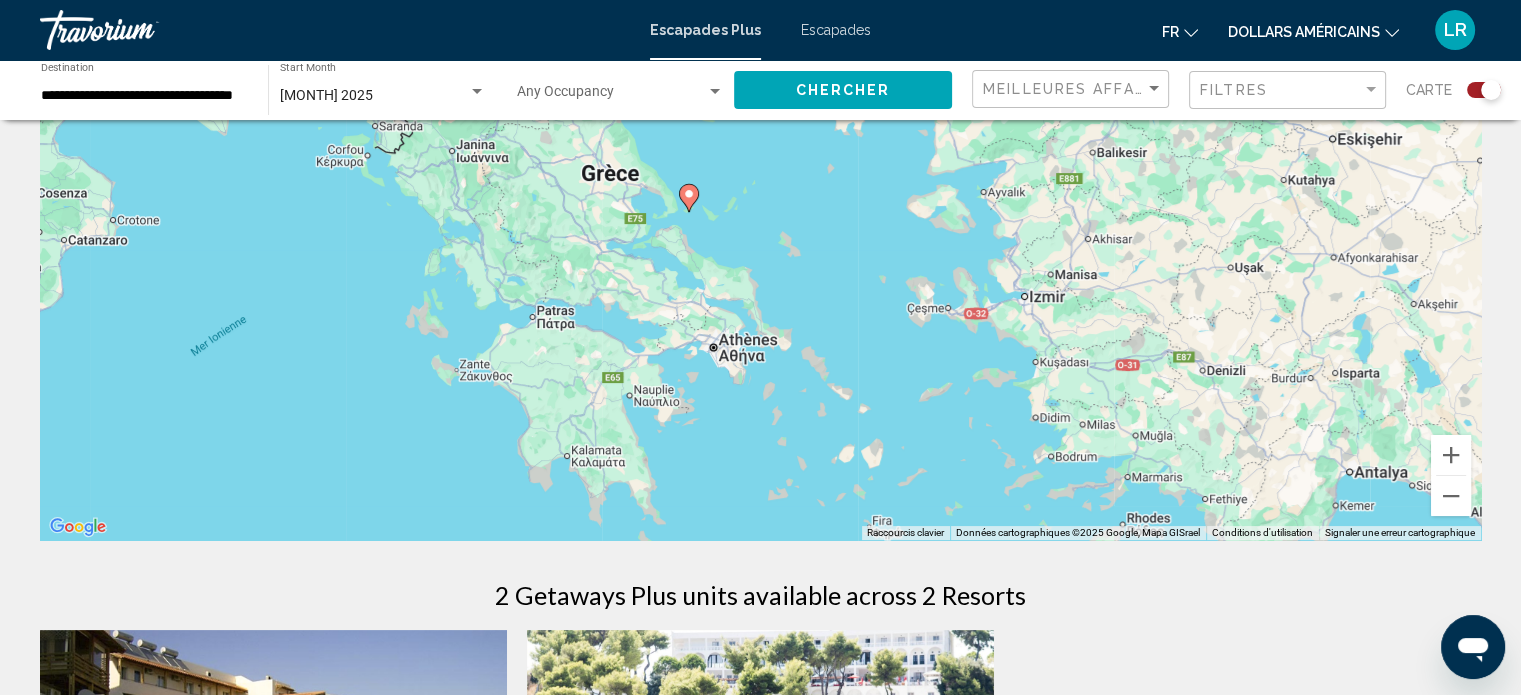 click 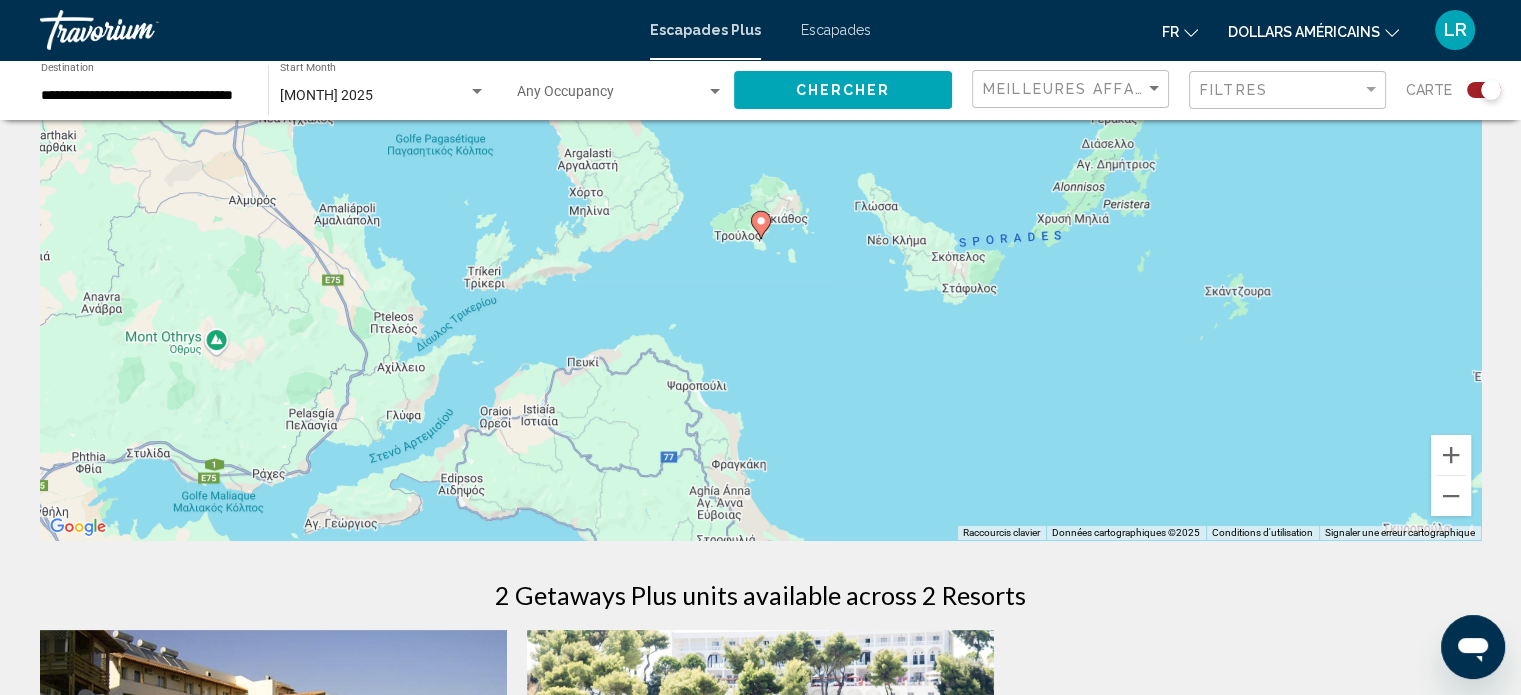 click 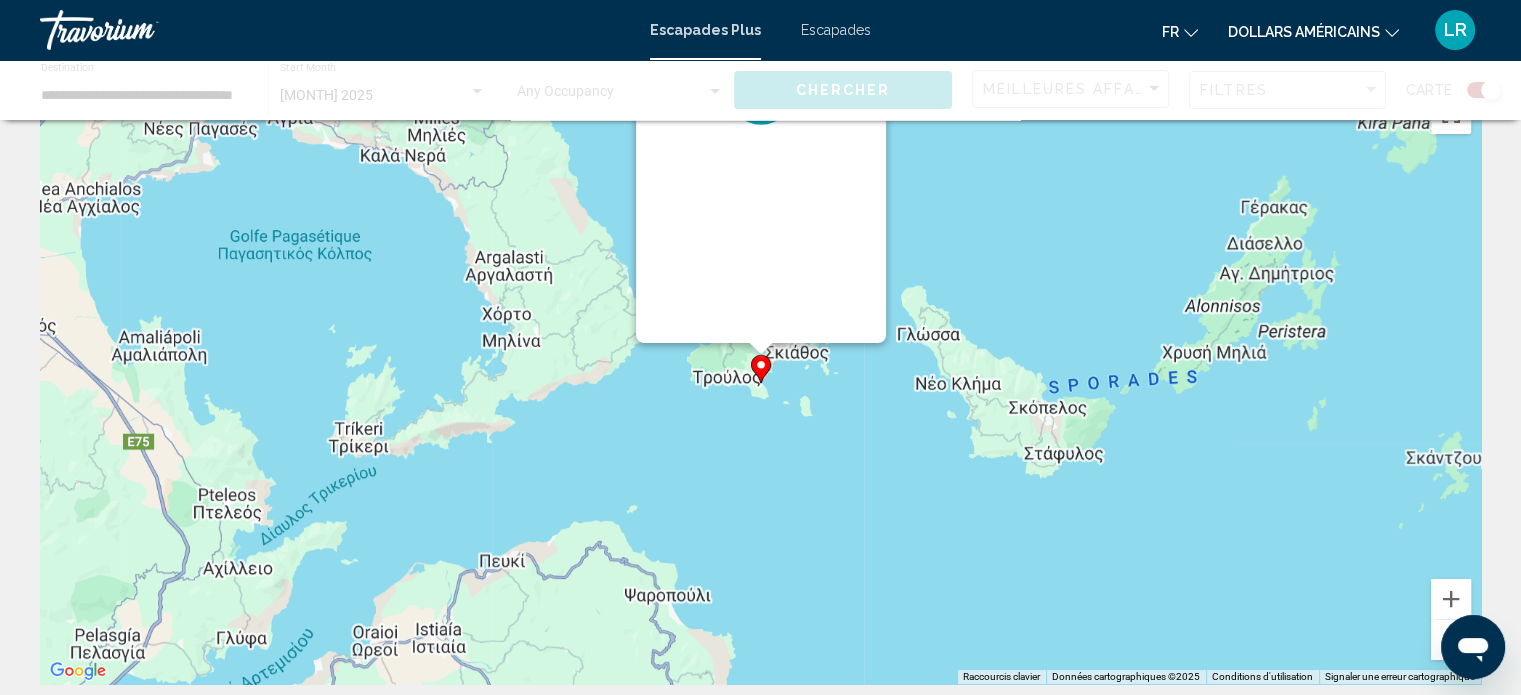 scroll, scrollTop: 0, scrollLeft: 0, axis: both 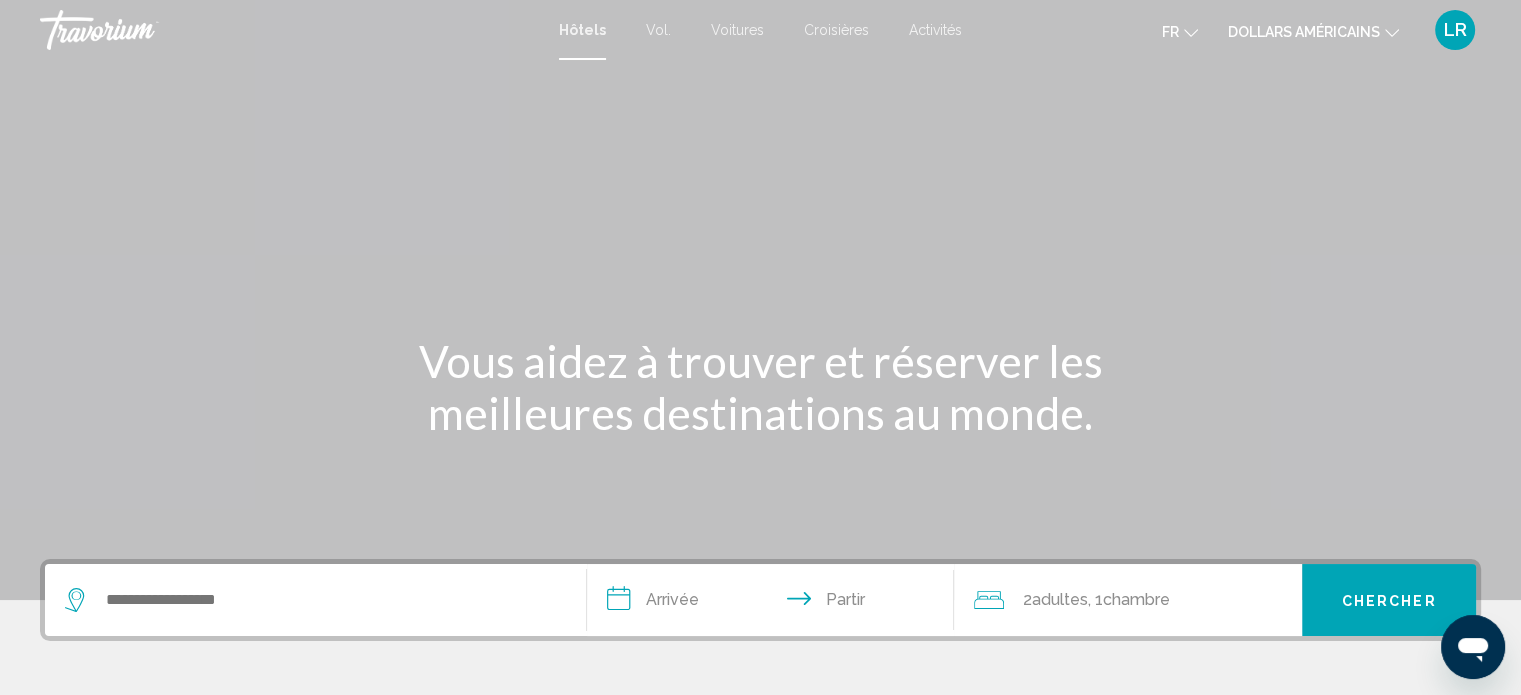 click at bounding box center [315, 600] 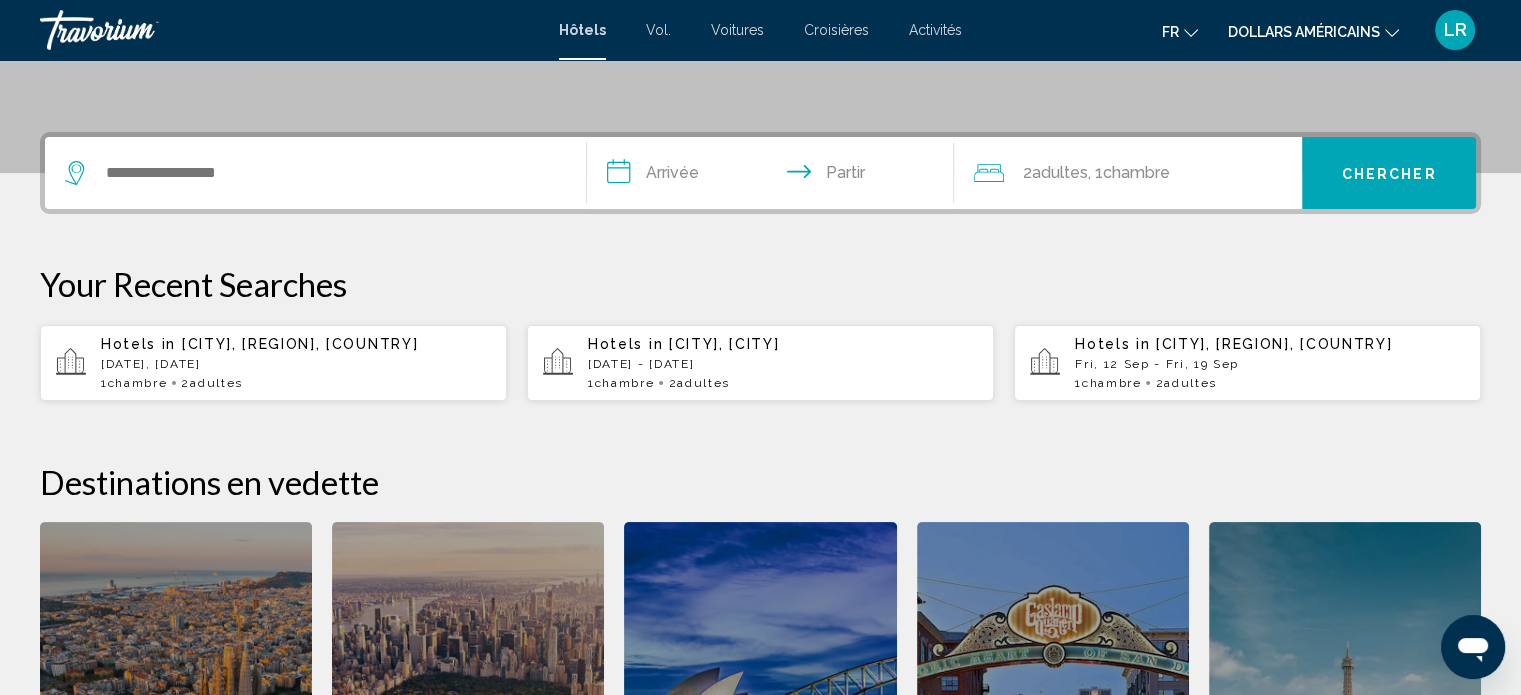 scroll, scrollTop: 493, scrollLeft: 0, axis: vertical 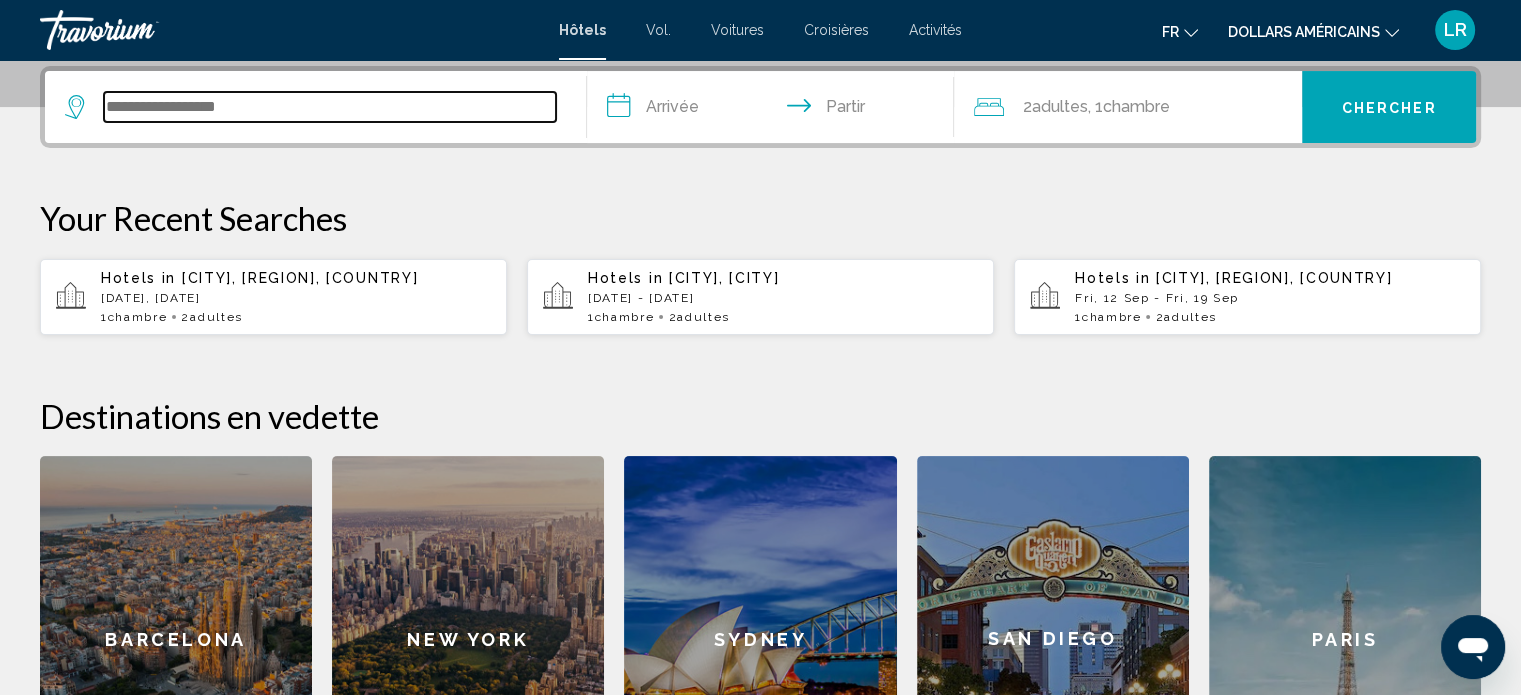 click at bounding box center [330, 107] 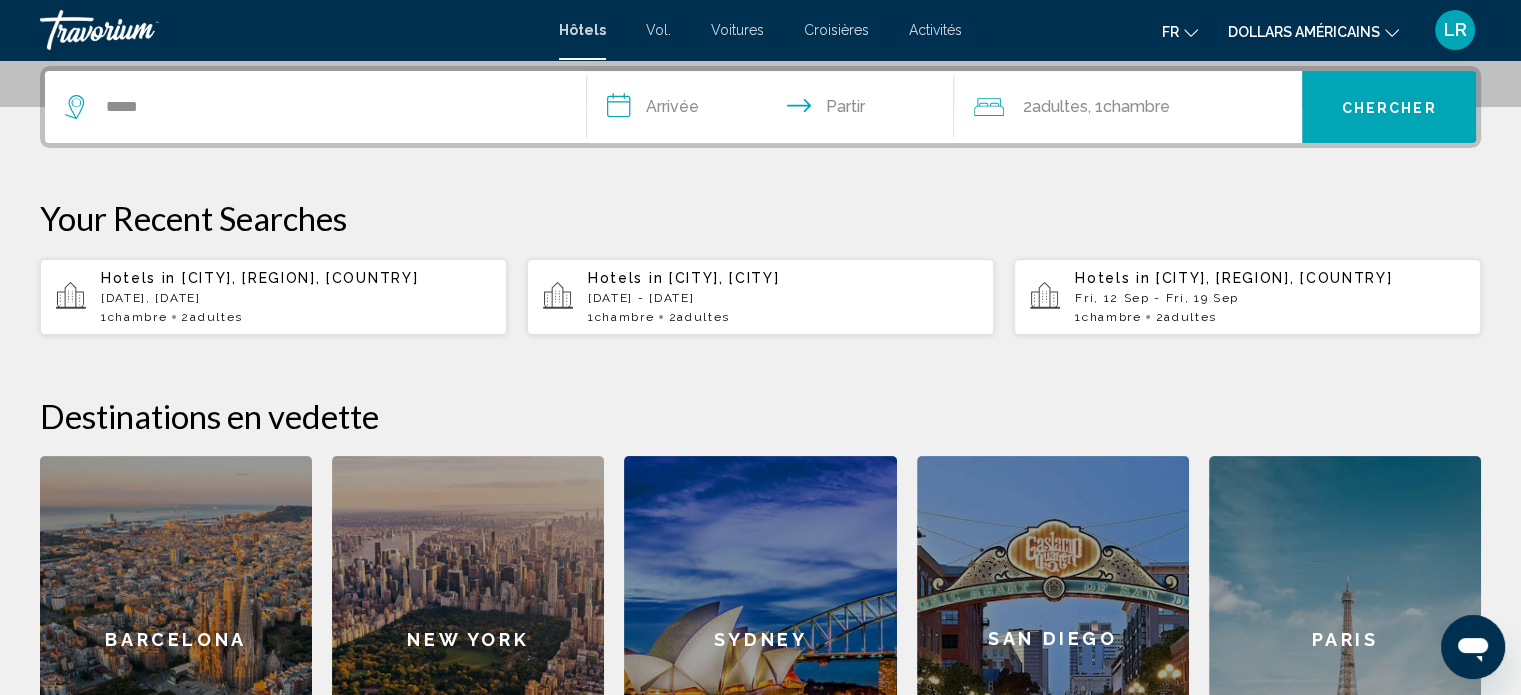 click on "**********" at bounding box center (760, 444) 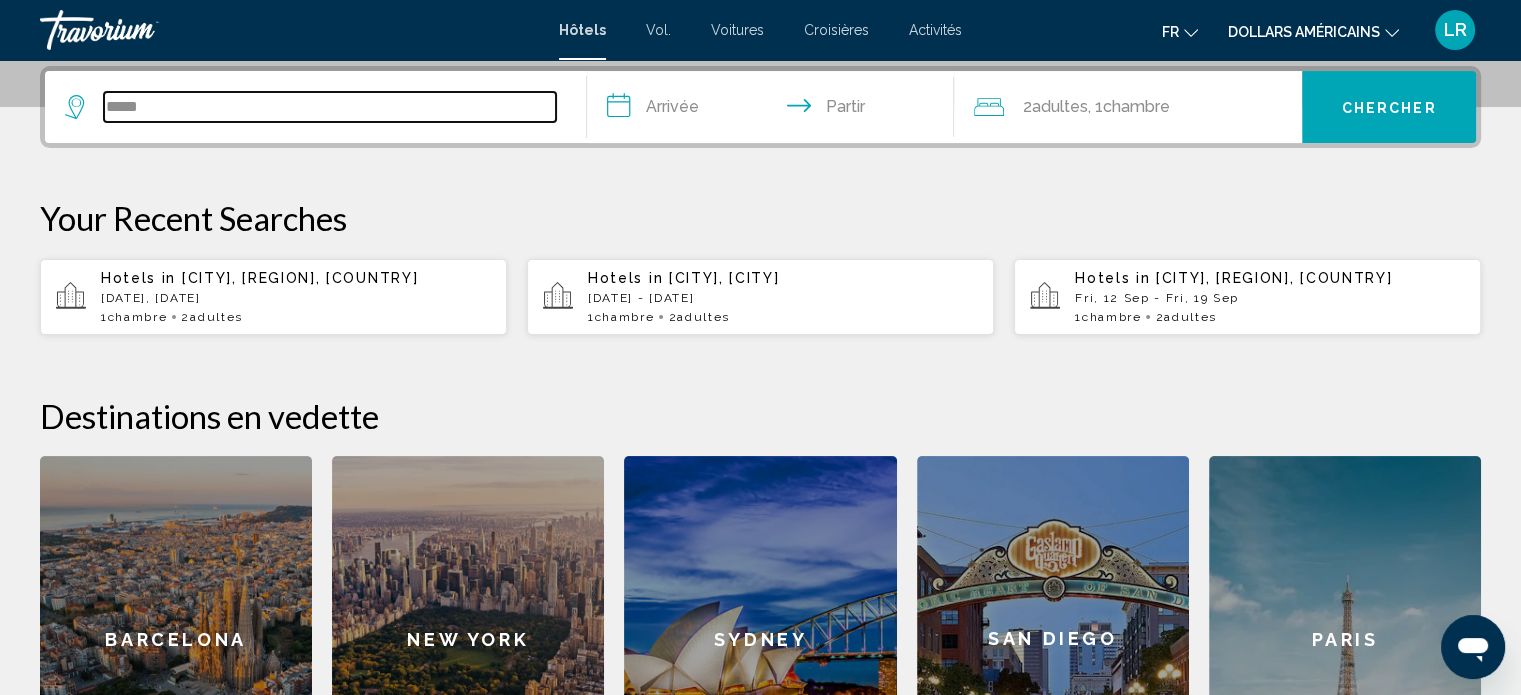click on "*****" at bounding box center [330, 107] 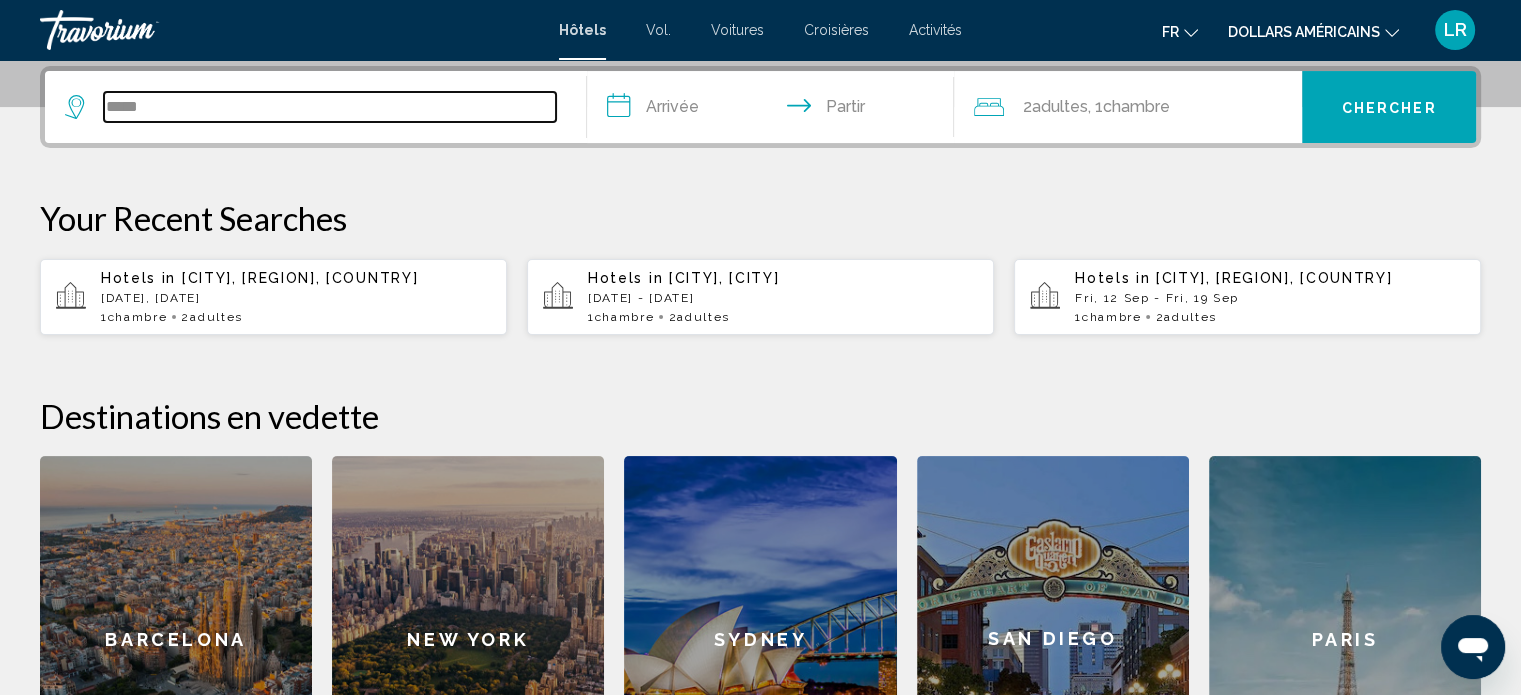 click on "*****" at bounding box center (330, 107) 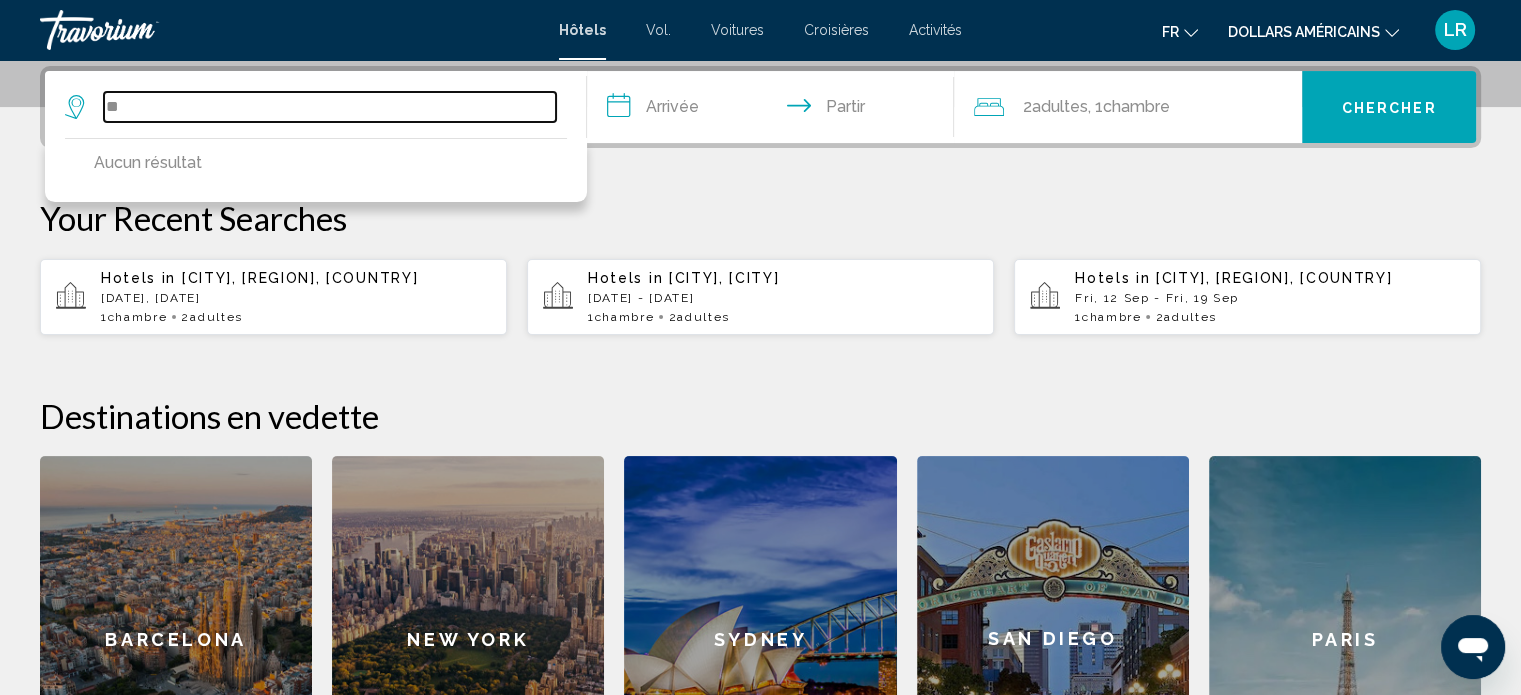 type on "*" 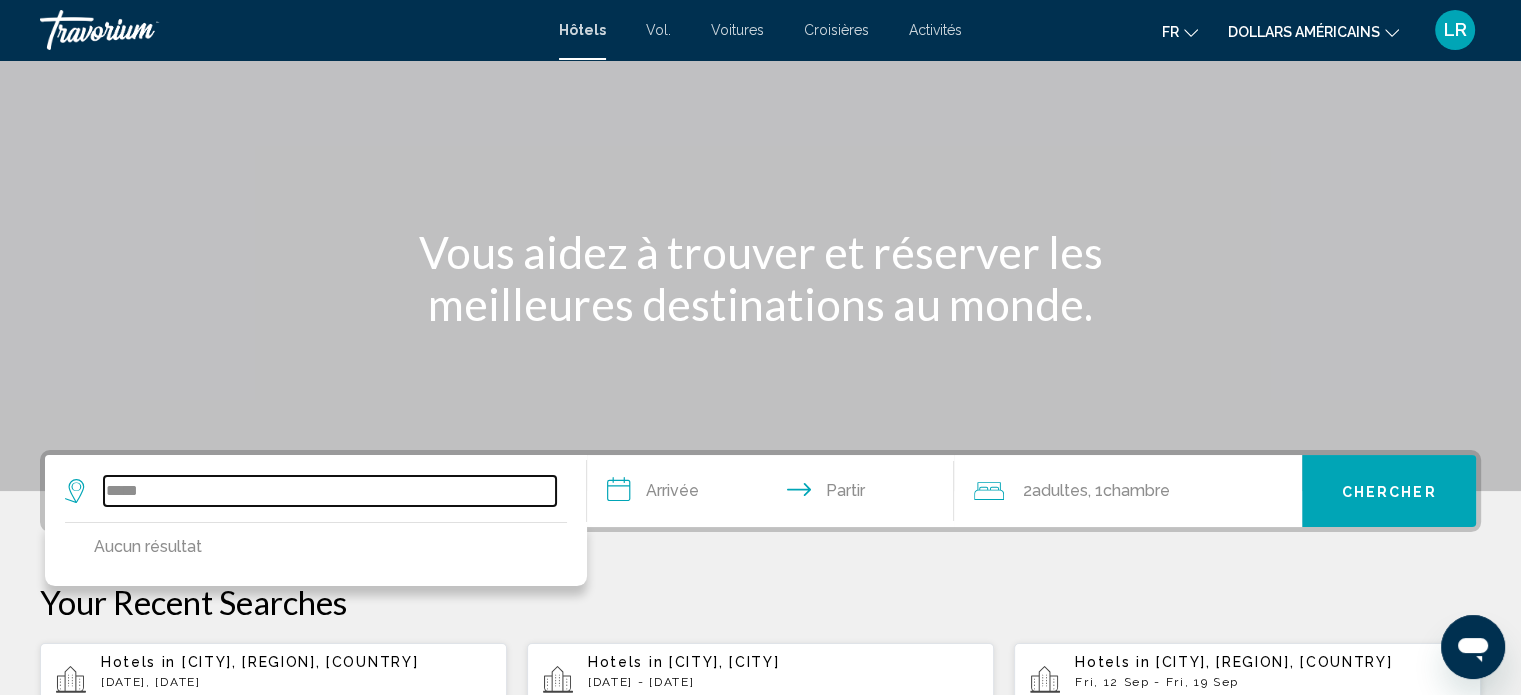 scroll, scrollTop: 93, scrollLeft: 0, axis: vertical 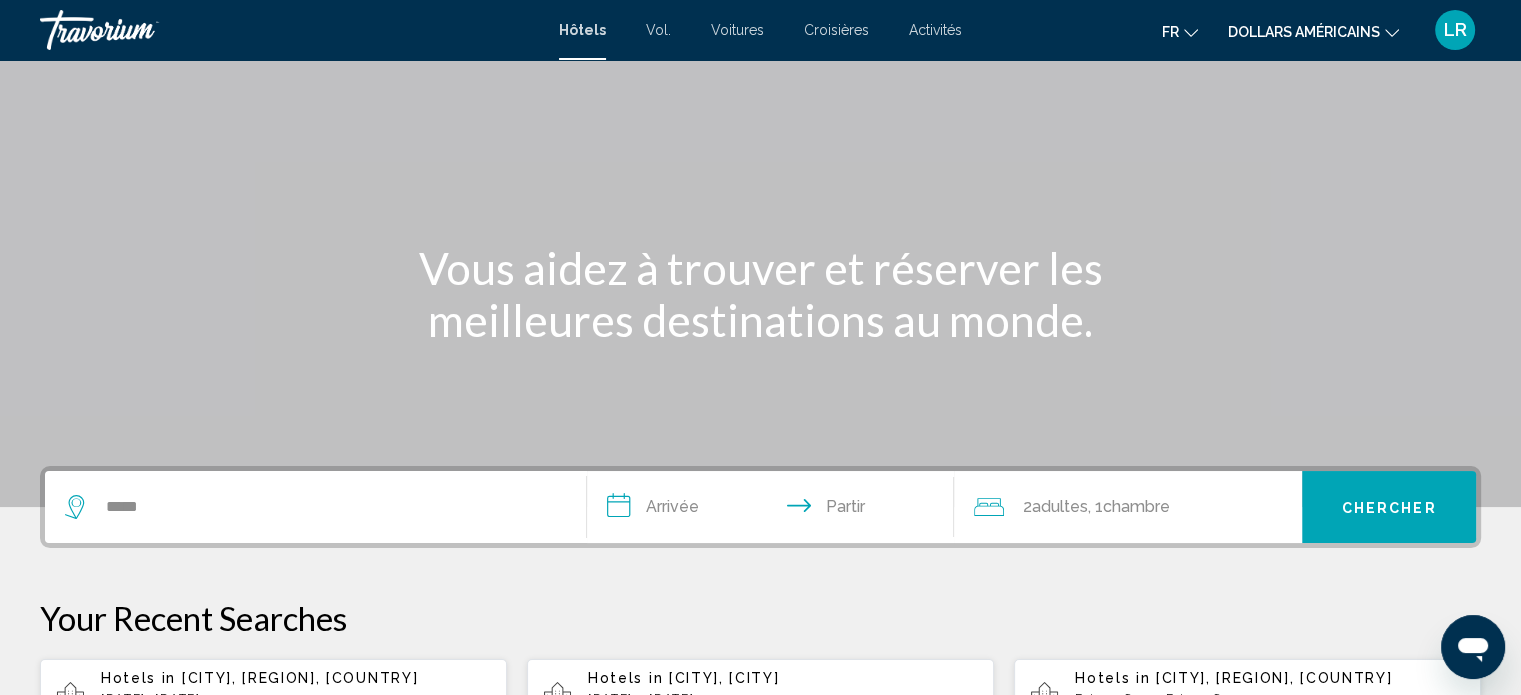 click on "Hôtels" at bounding box center (582, 30) 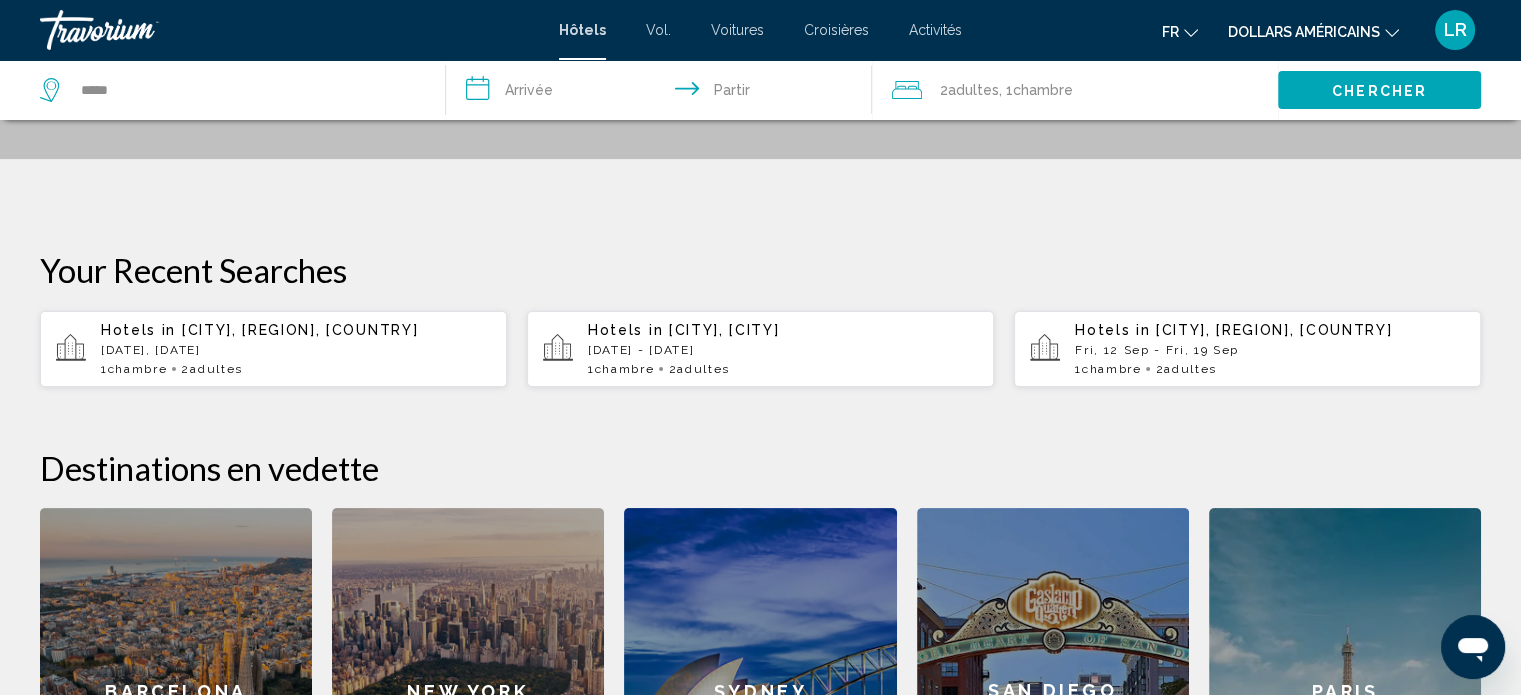 scroll, scrollTop: 414, scrollLeft: 0, axis: vertical 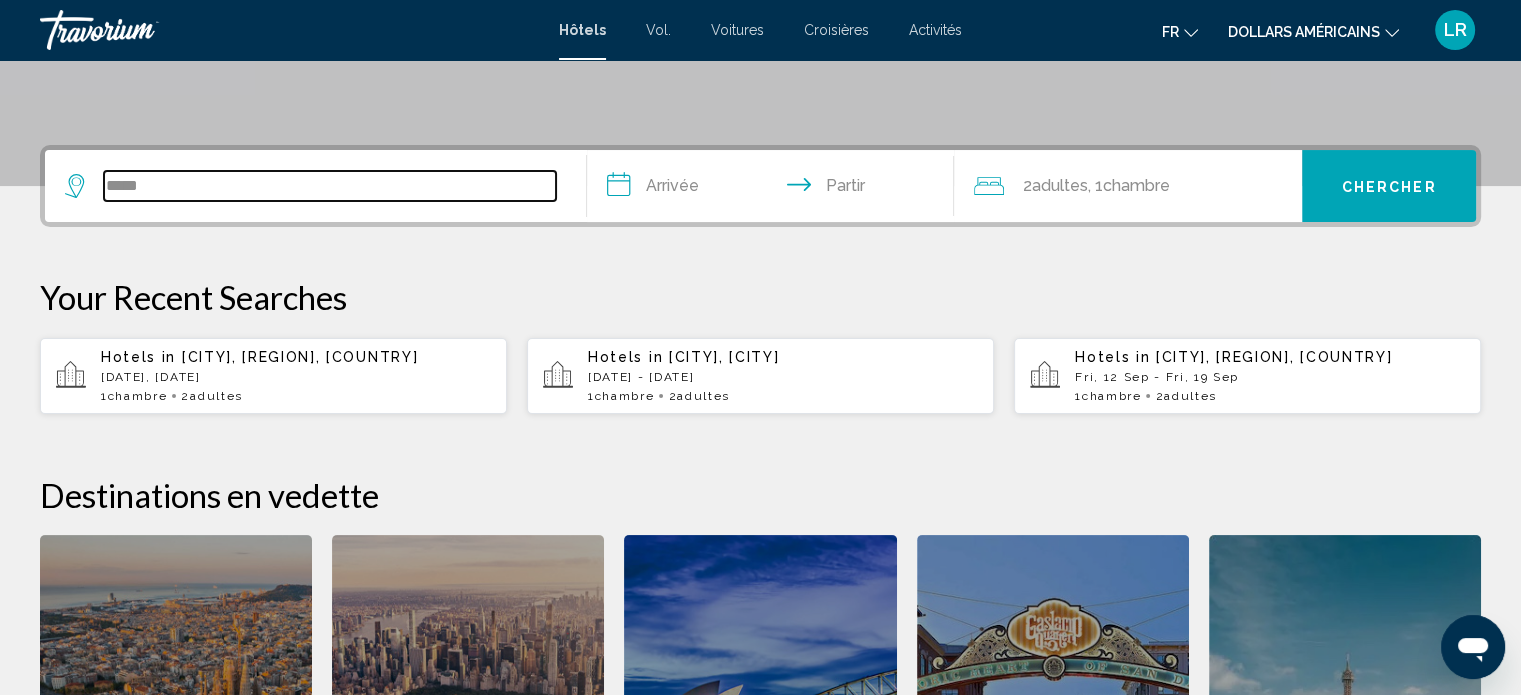 drag, startPoint x: 219, startPoint y: 178, endPoint x: 0, endPoint y: 181, distance: 219.02055 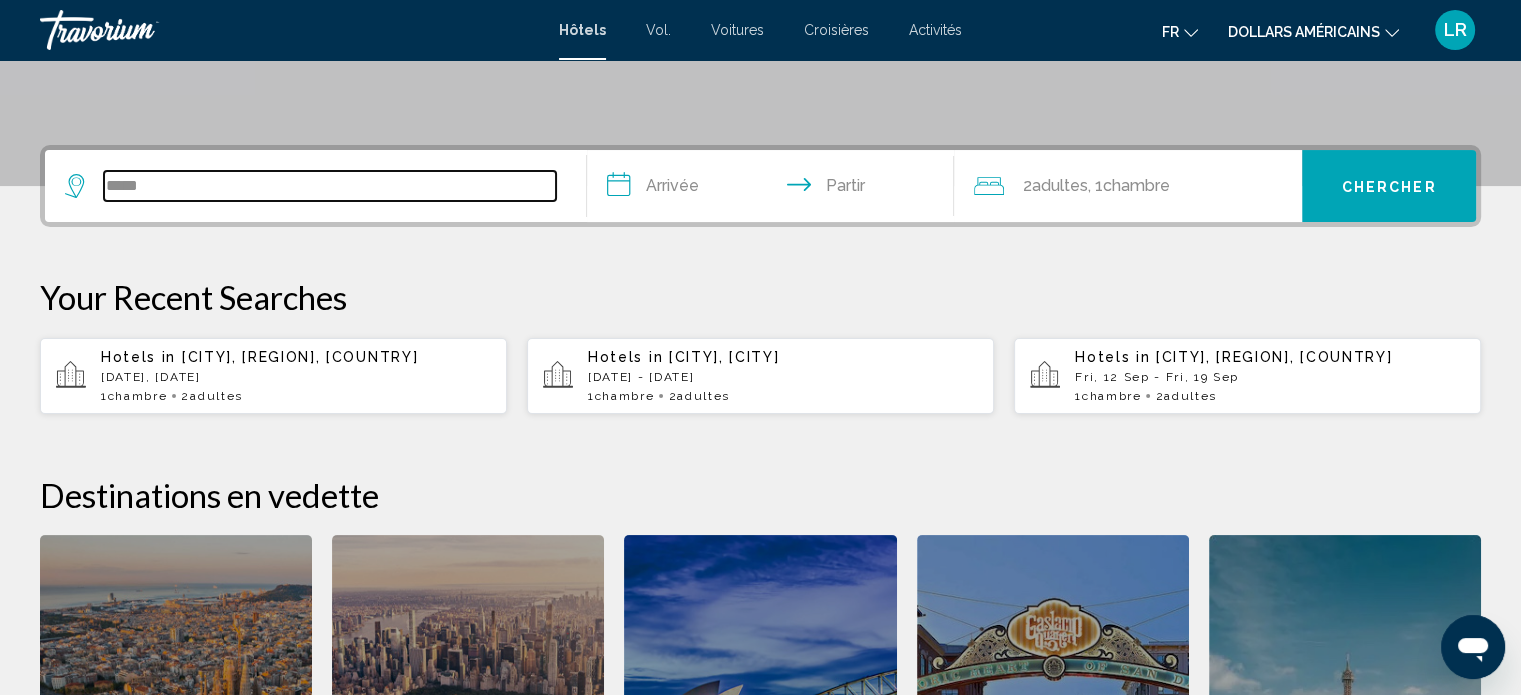 type on "******" 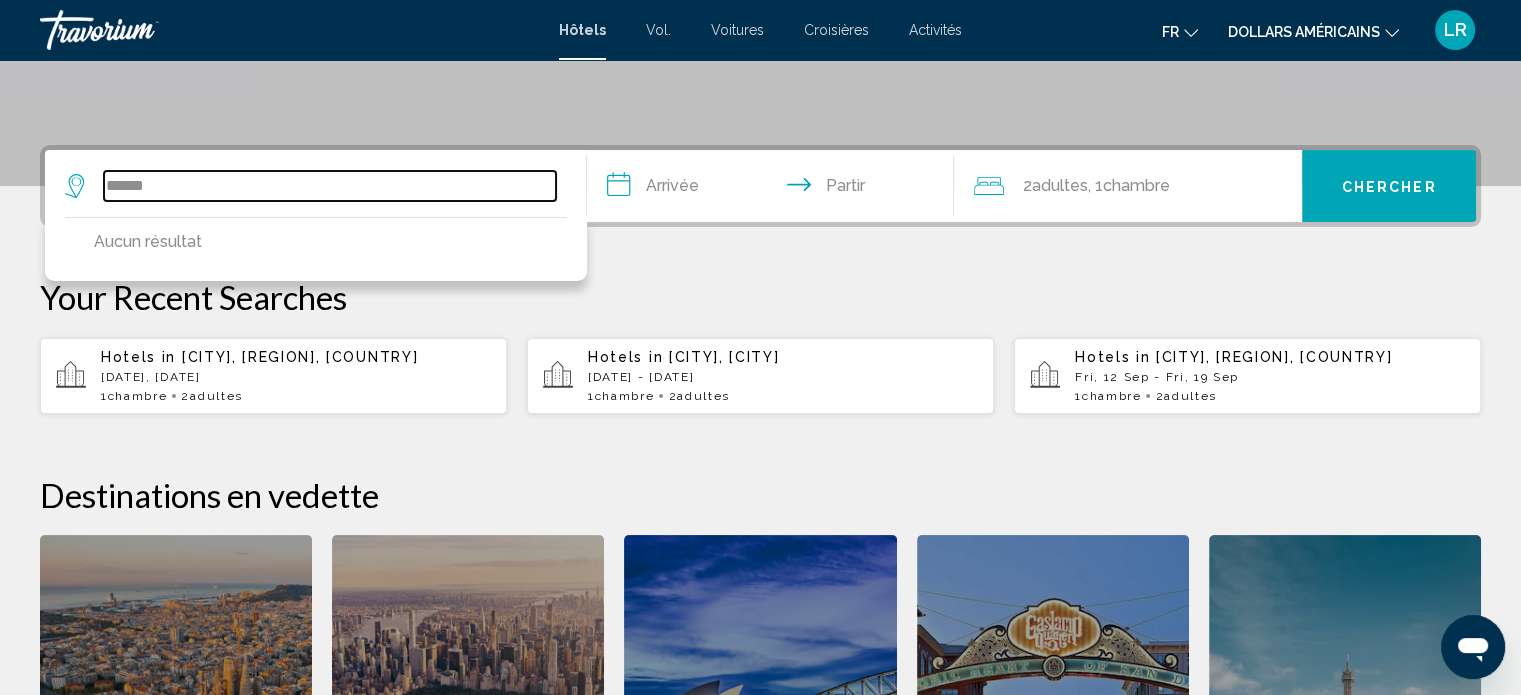 drag, startPoint x: 278, startPoint y: 186, endPoint x: 80, endPoint y: 186, distance: 198 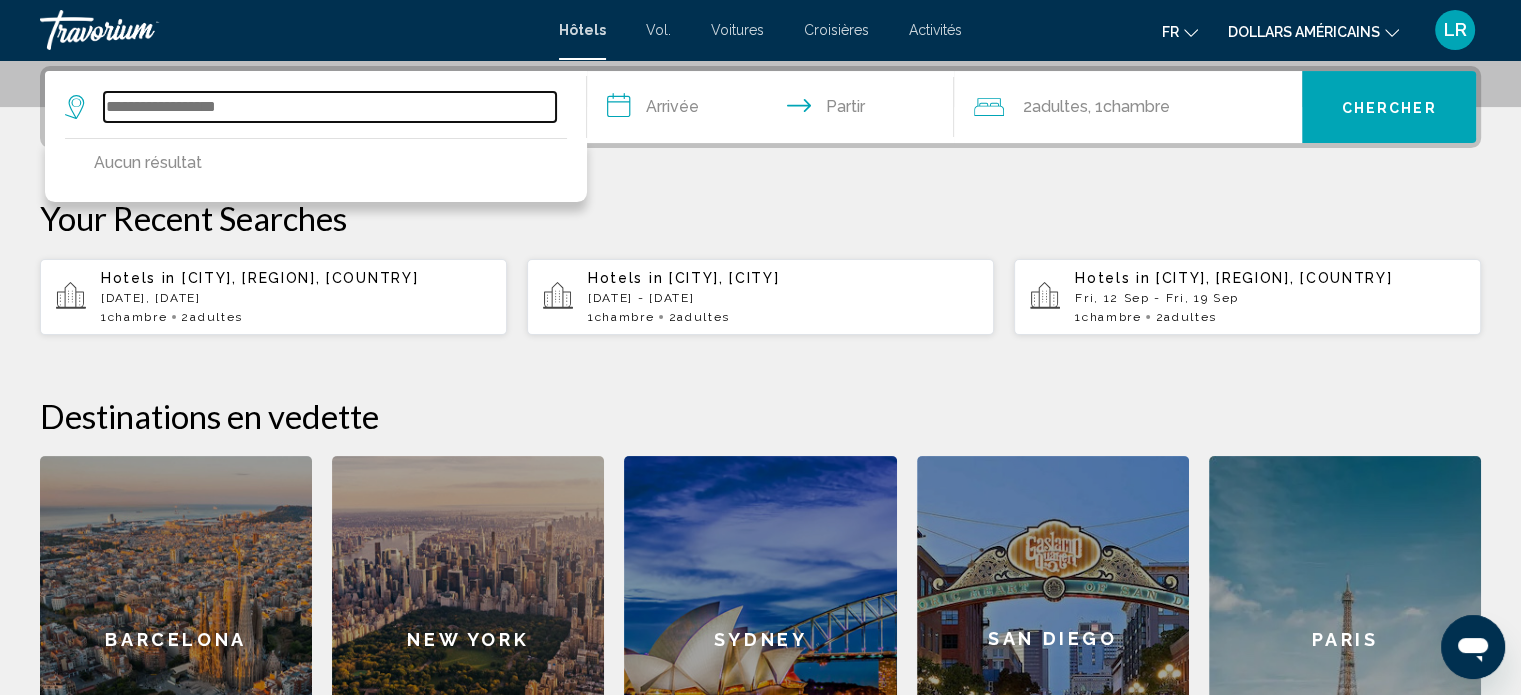 type 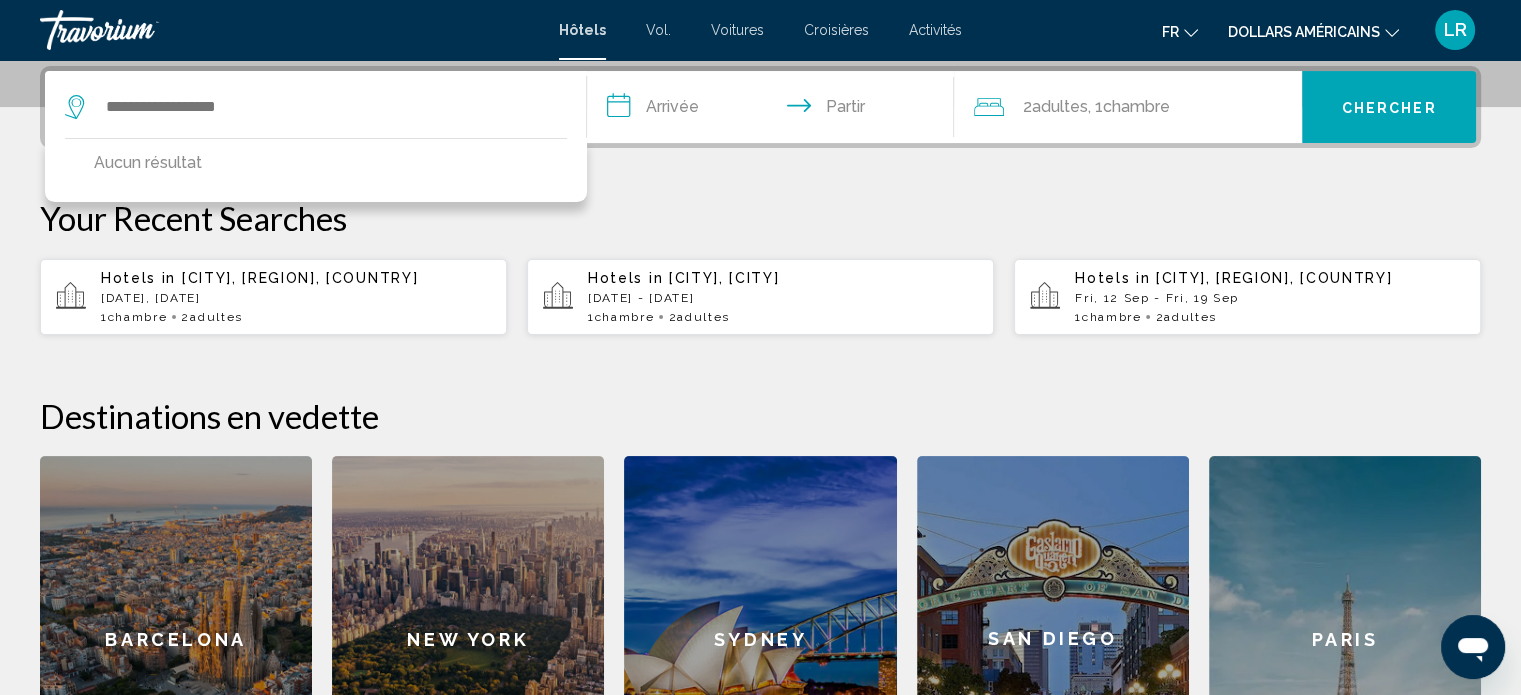 drag, startPoint x: 520, startPoint y: 370, endPoint x: 535, endPoint y: 371, distance: 15.033297 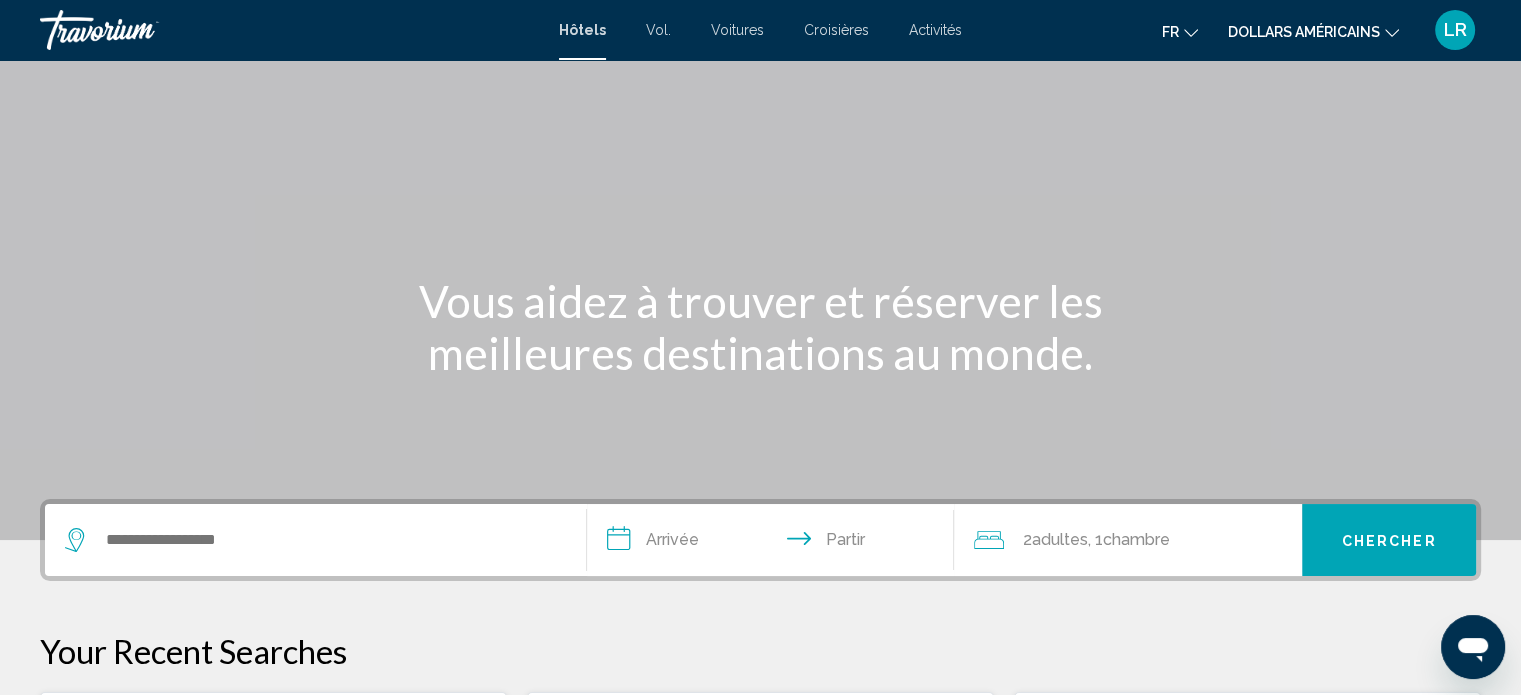 scroll, scrollTop: 200, scrollLeft: 0, axis: vertical 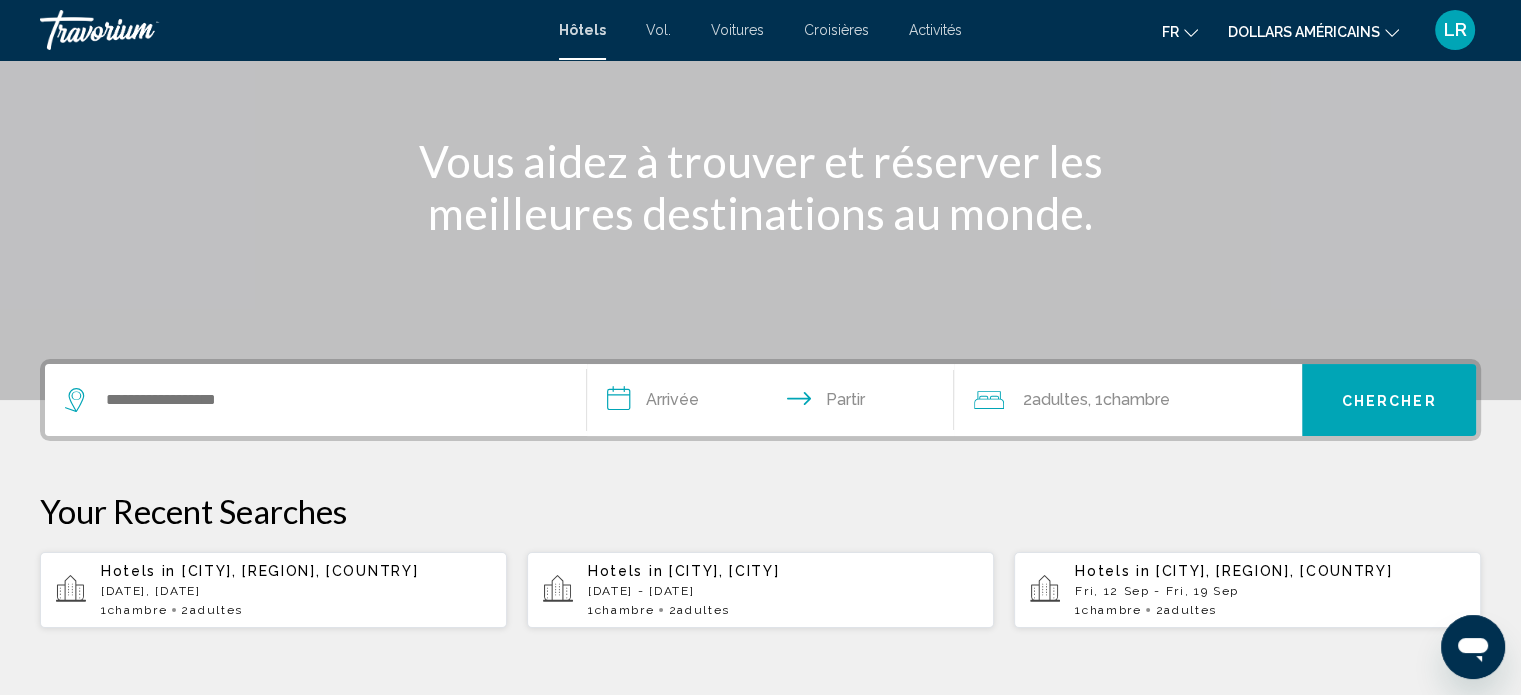 click on "Chercher" at bounding box center [1389, 400] 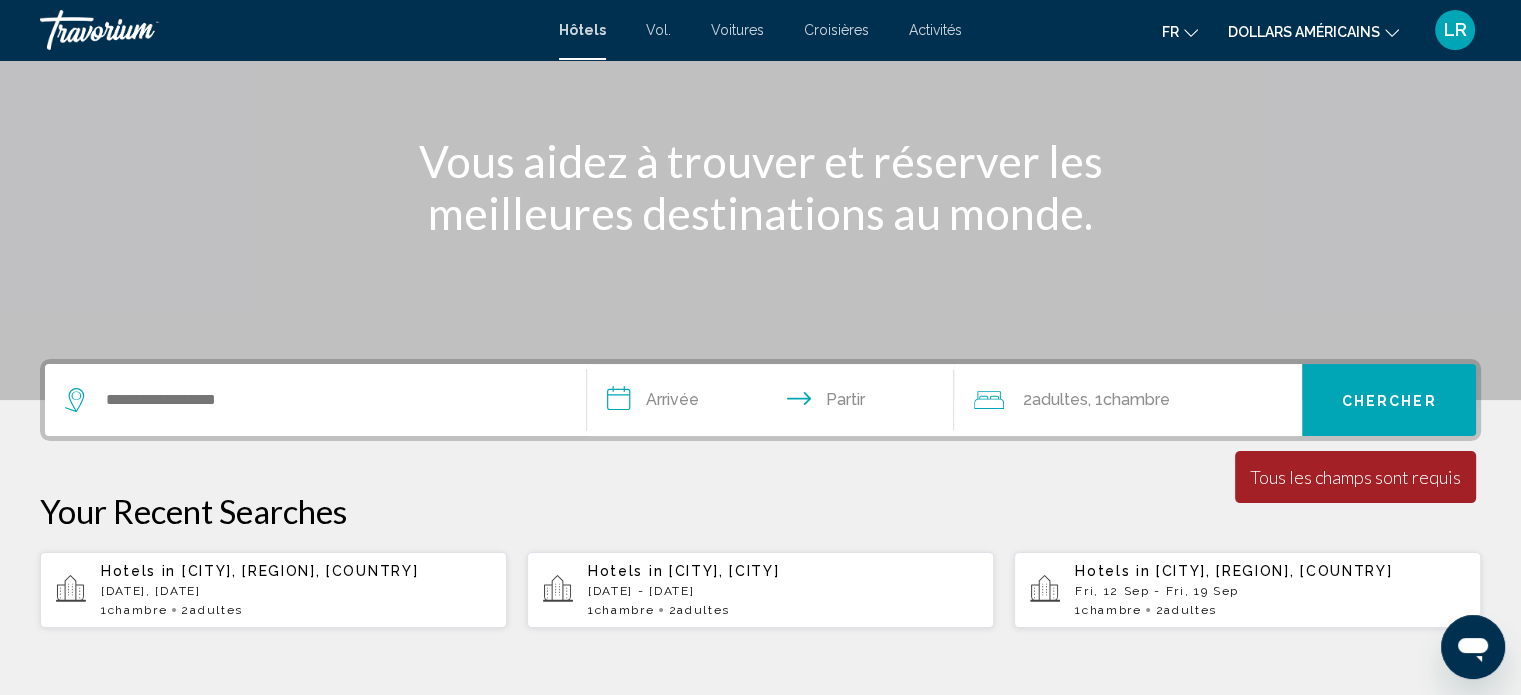 click on "**********" at bounding box center [775, 403] 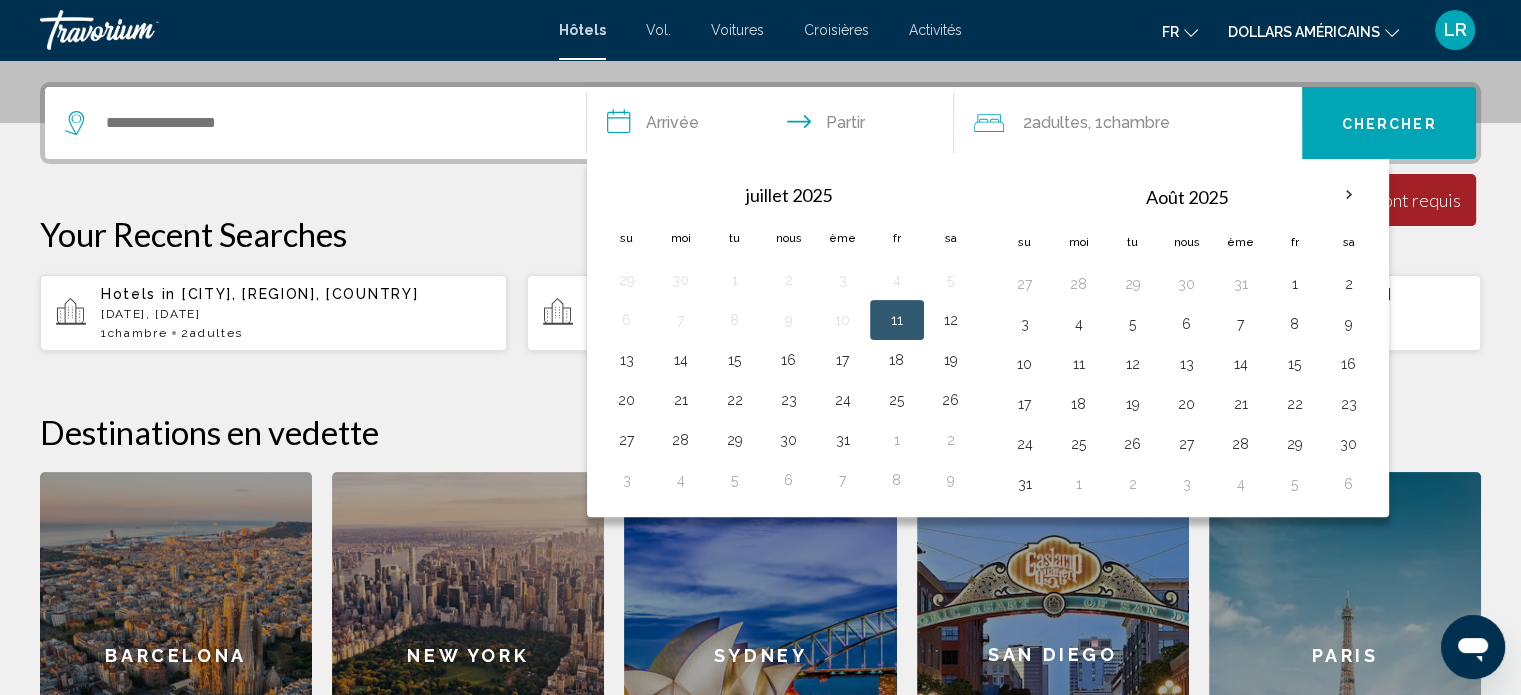 scroll, scrollTop: 493, scrollLeft: 0, axis: vertical 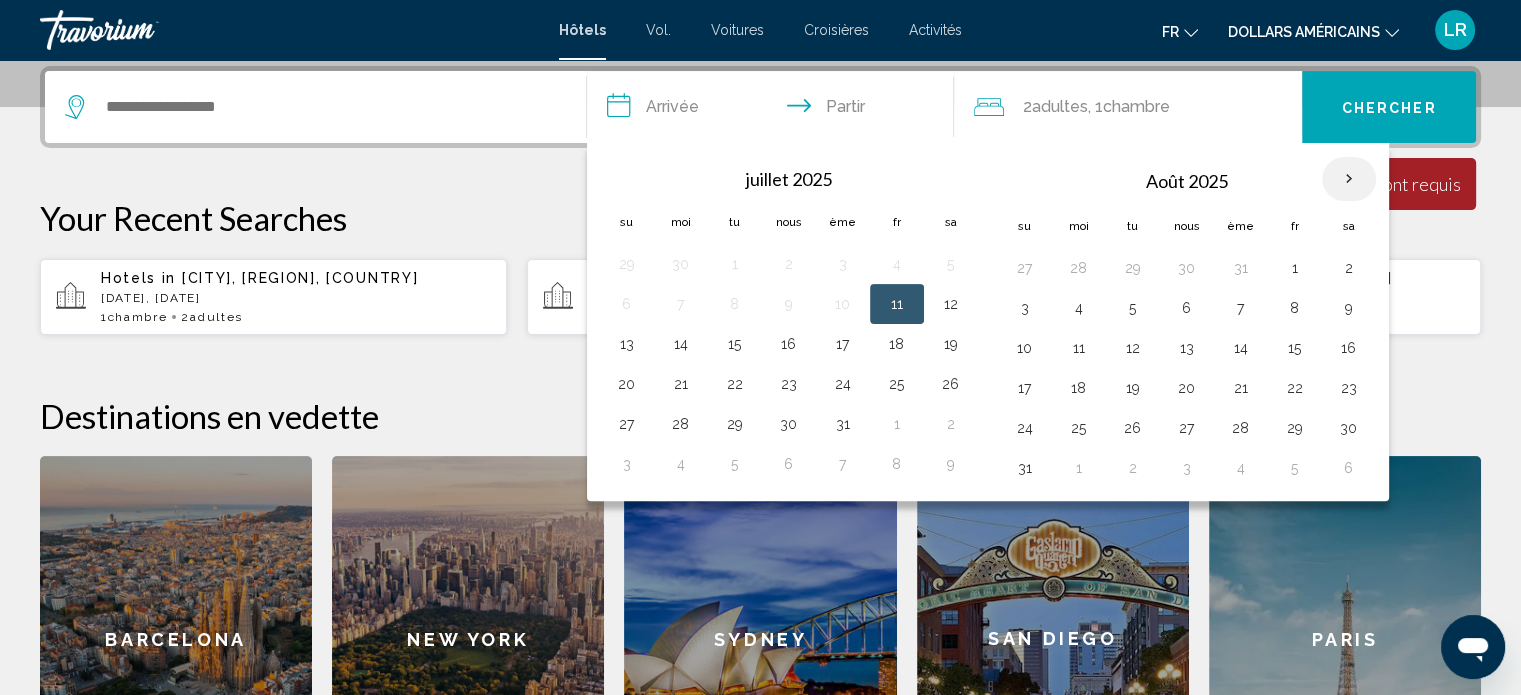 click at bounding box center [1349, 179] 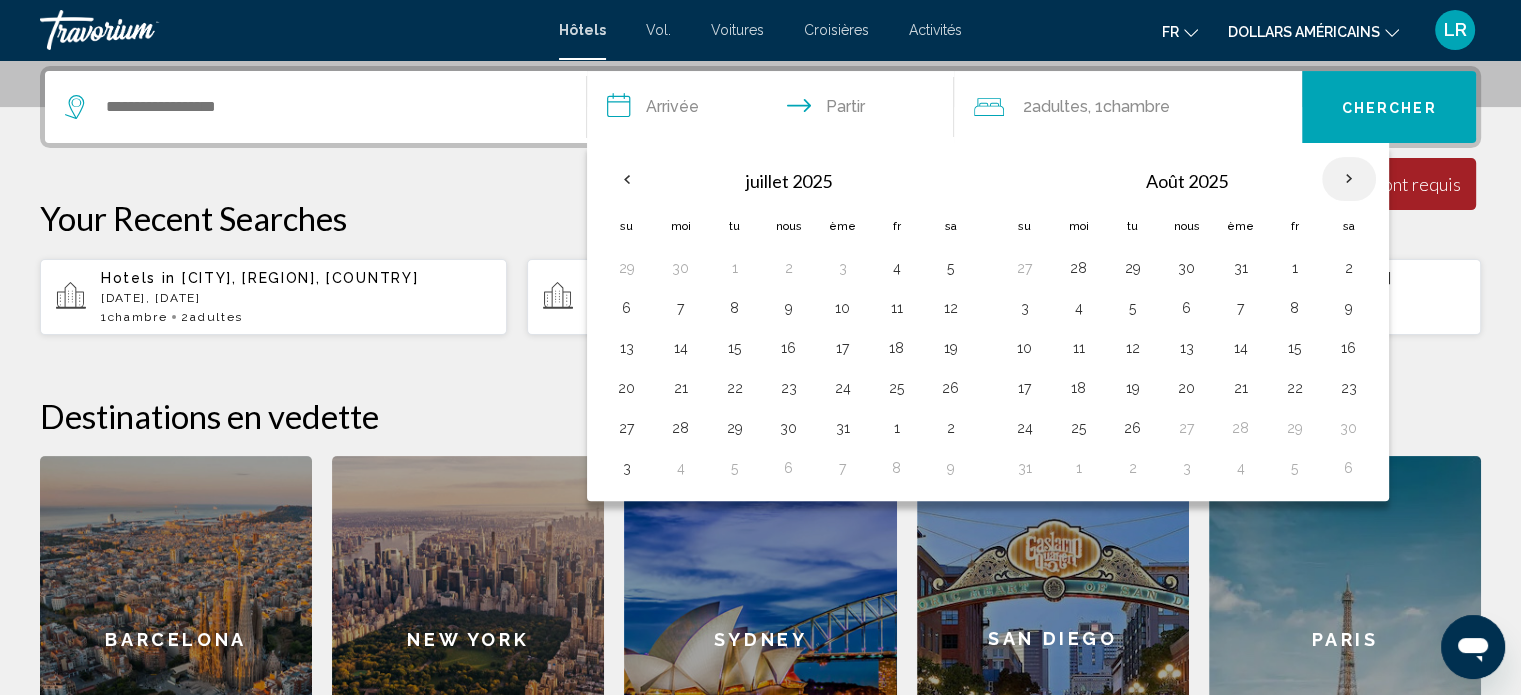 click at bounding box center (1349, 179) 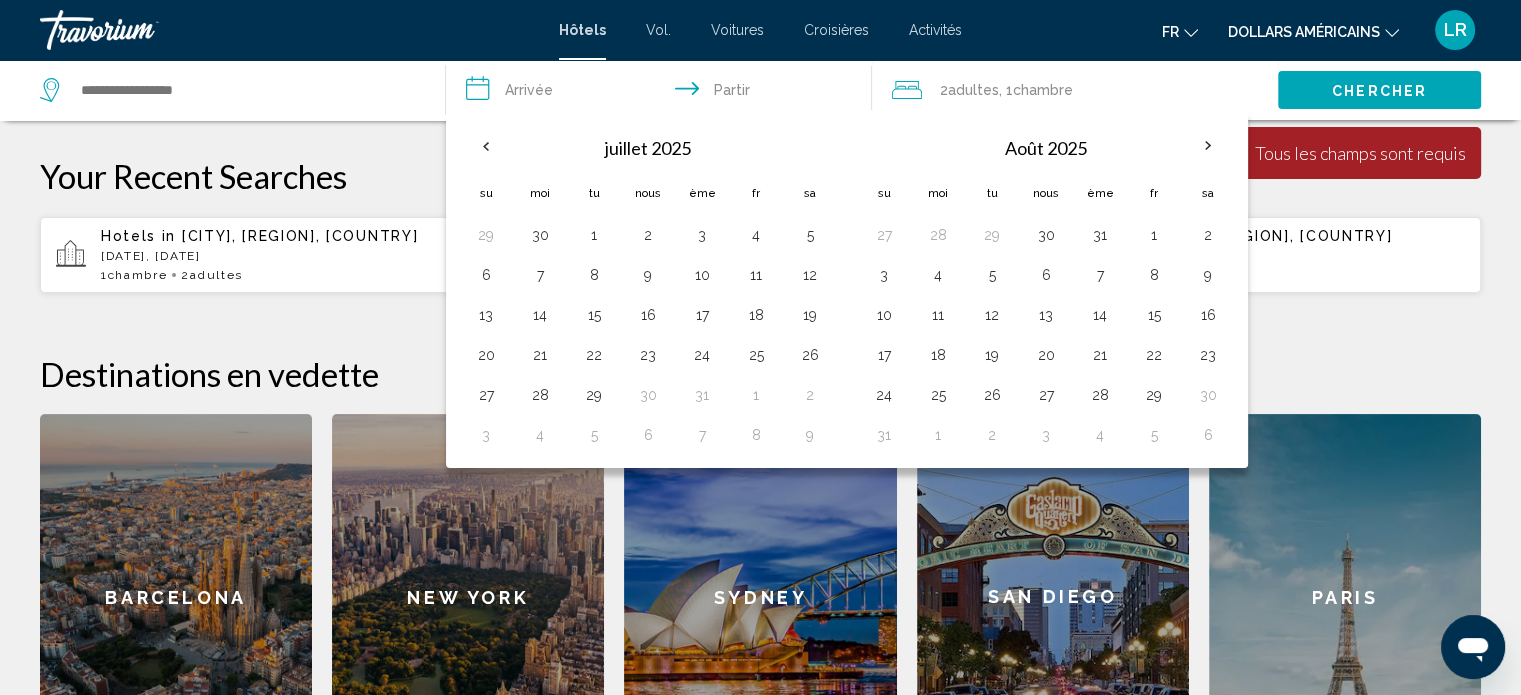 scroll, scrollTop: 493, scrollLeft: 0, axis: vertical 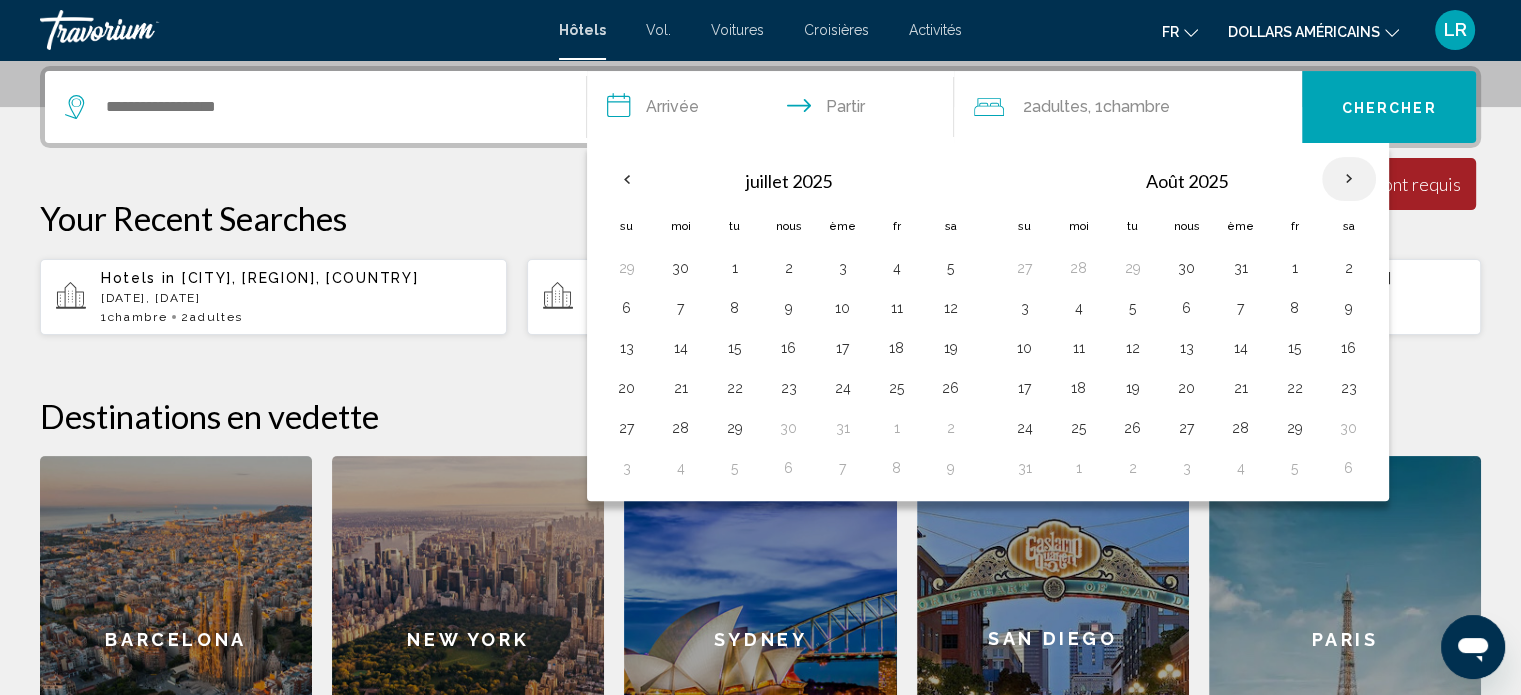click at bounding box center [1349, 179] 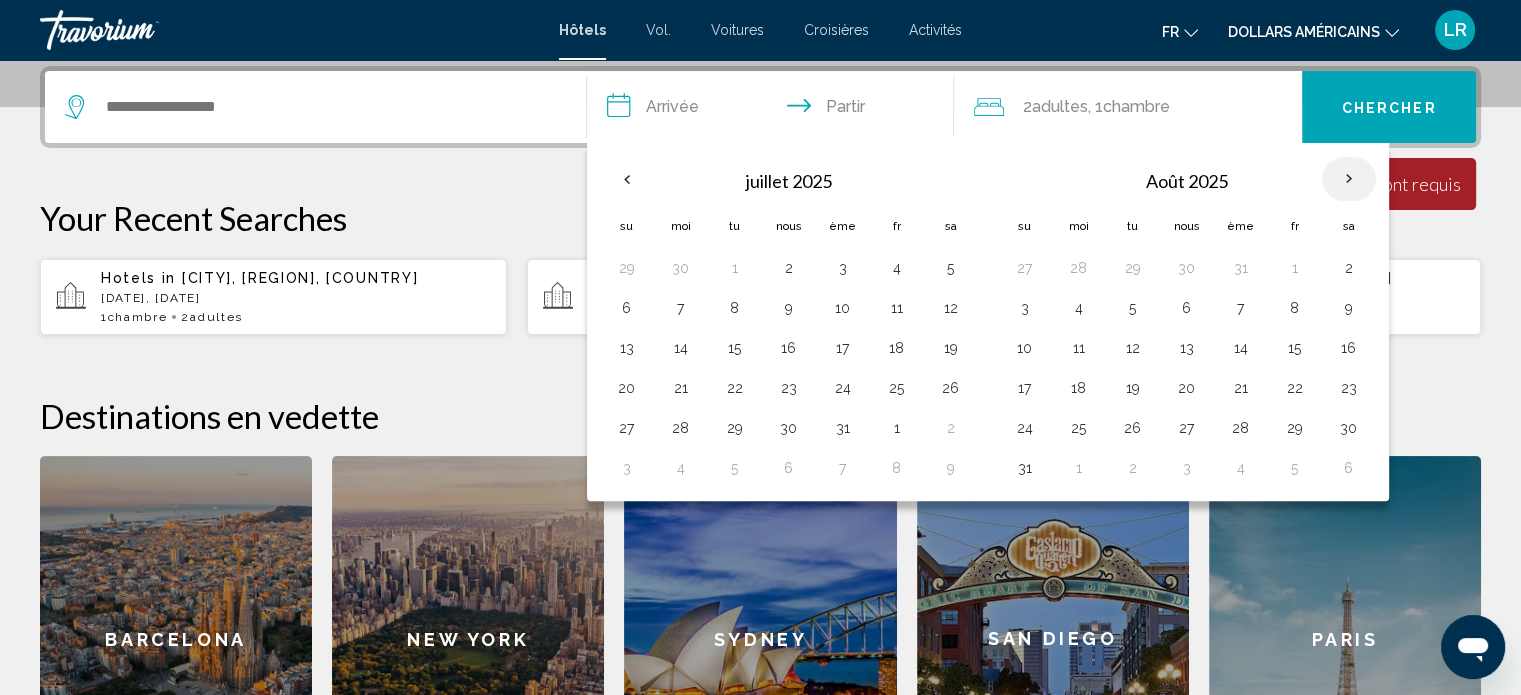 click at bounding box center [1349, 179] 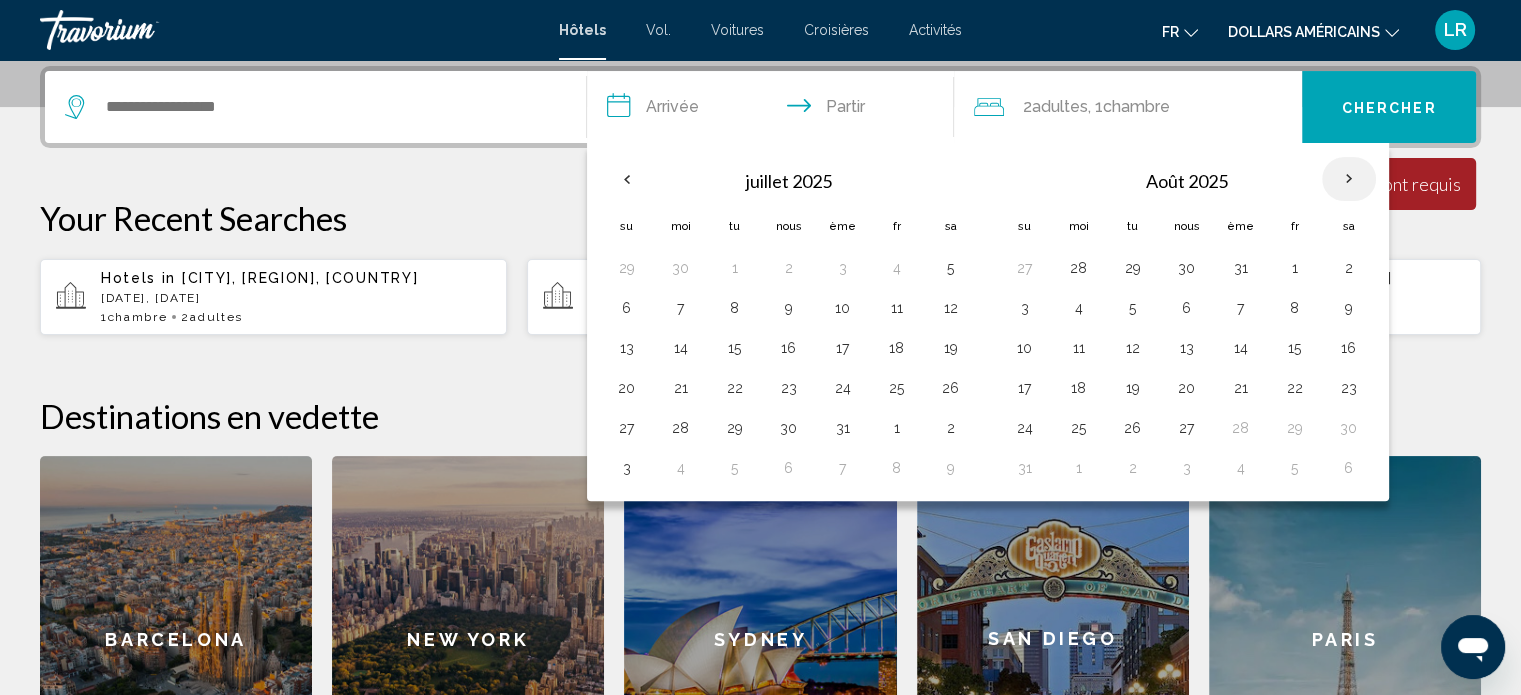 click at bounding box center [1349, 179] 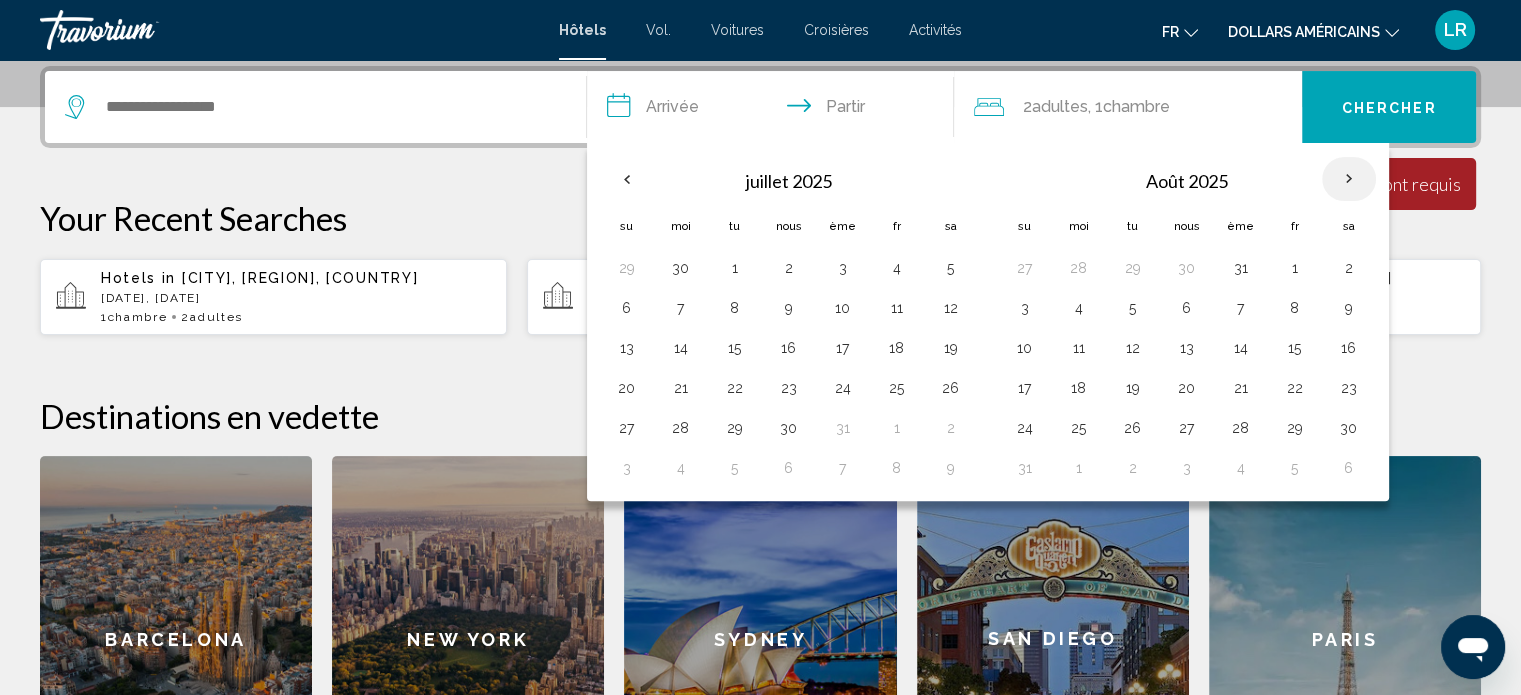 click at bounding box center [1349, 179] 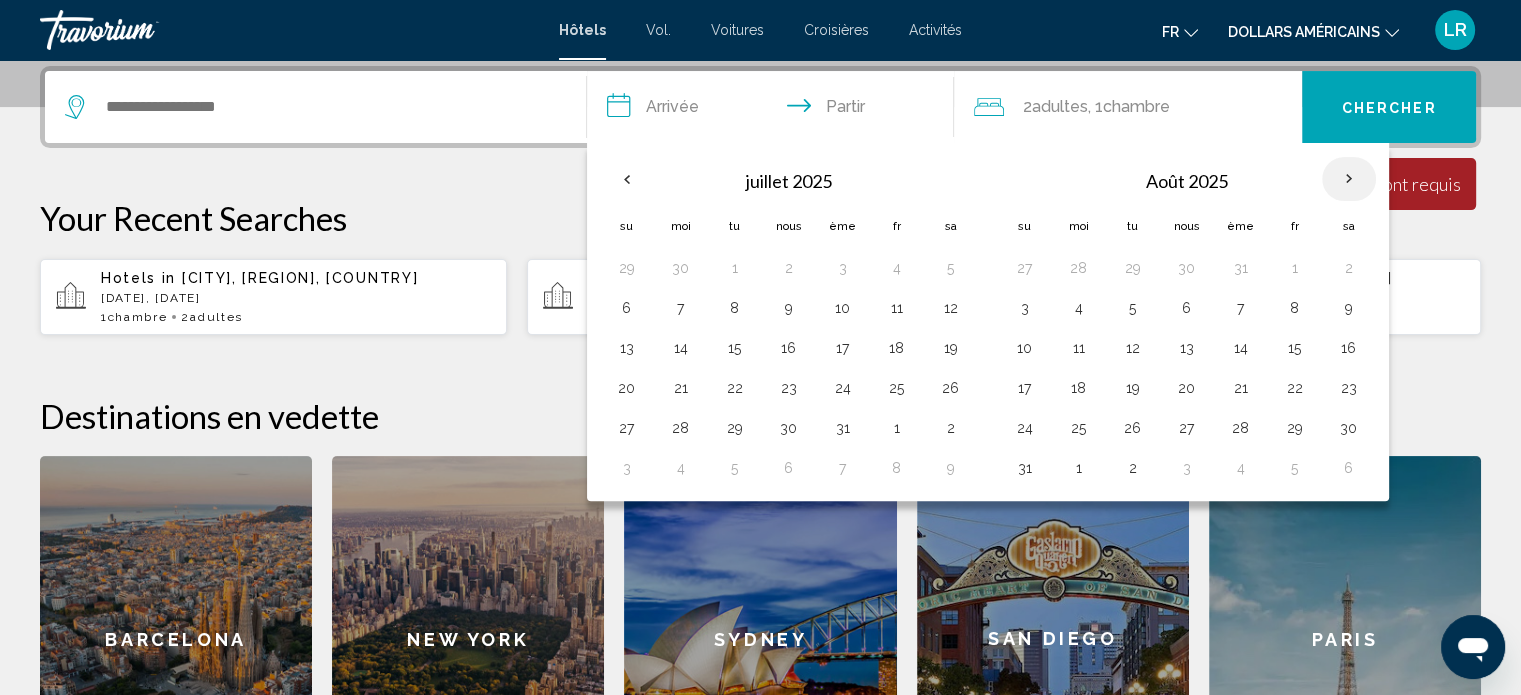 click at bounding box center (1349, 179) 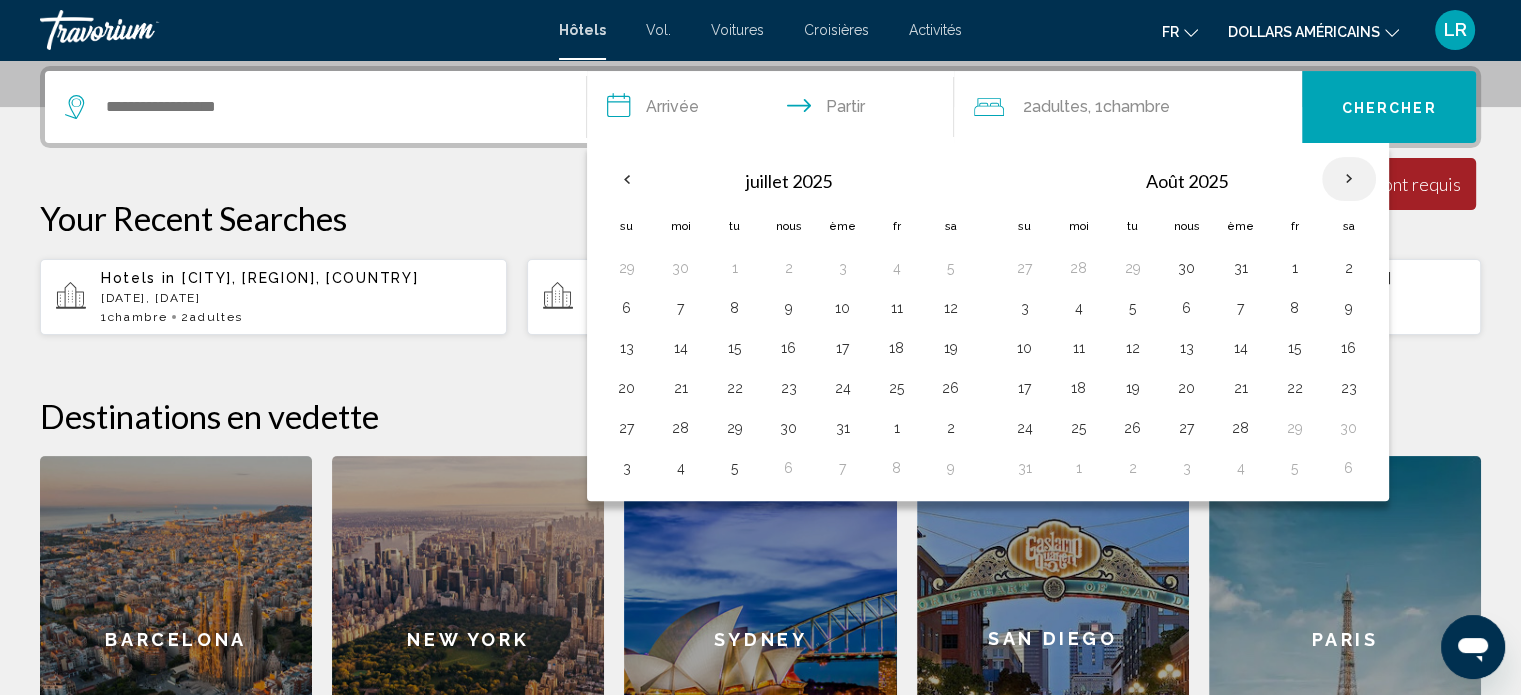 click at bounding box center [1349, 179] 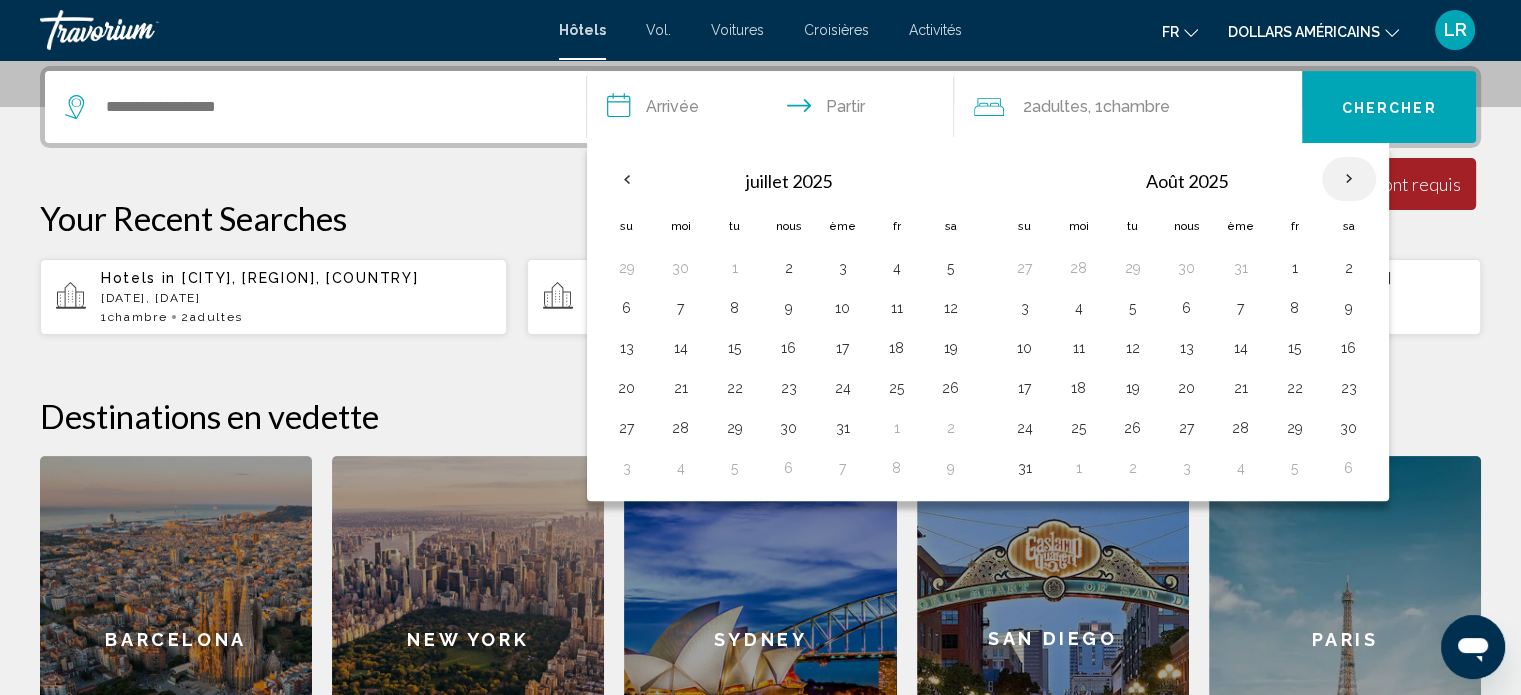 click at bounding box center [1349, 179] 